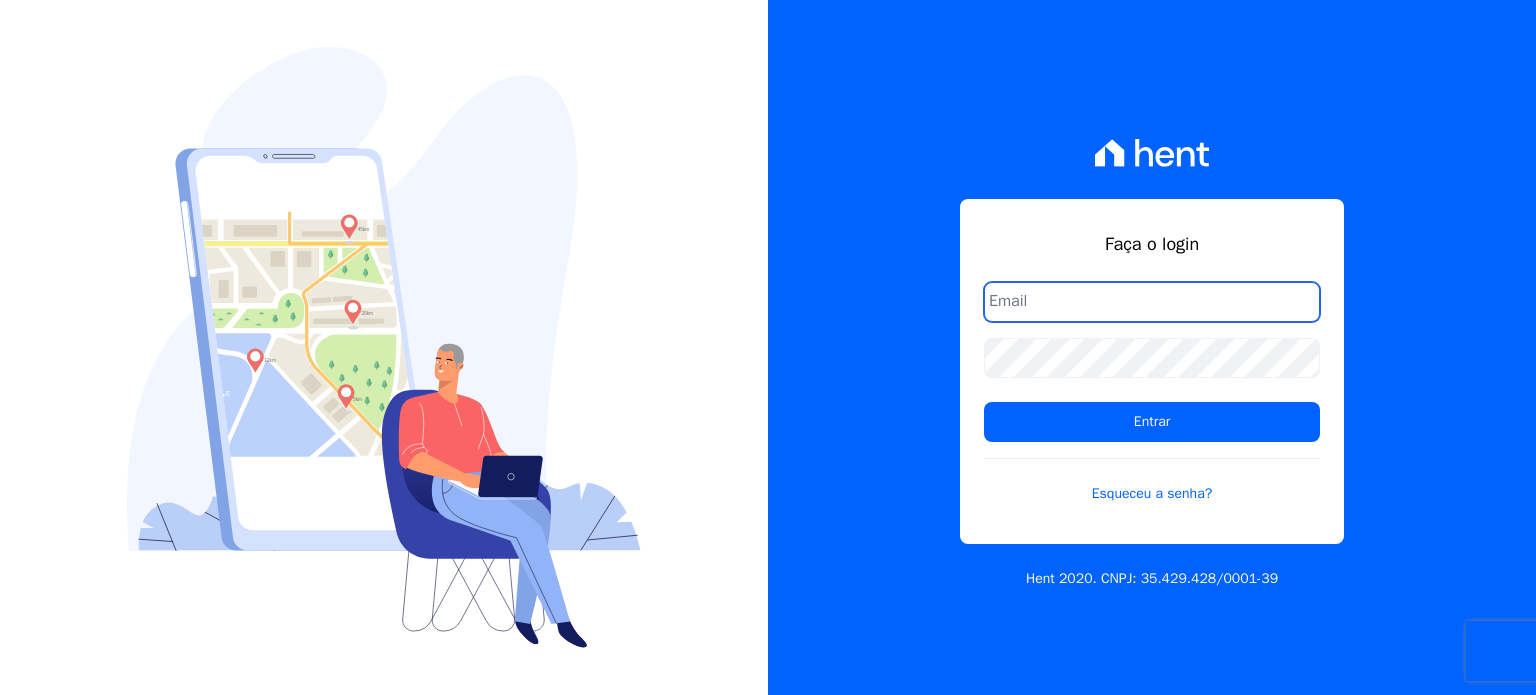 scroll, scrollTop: 0, scrollLeft: 0, axis: both 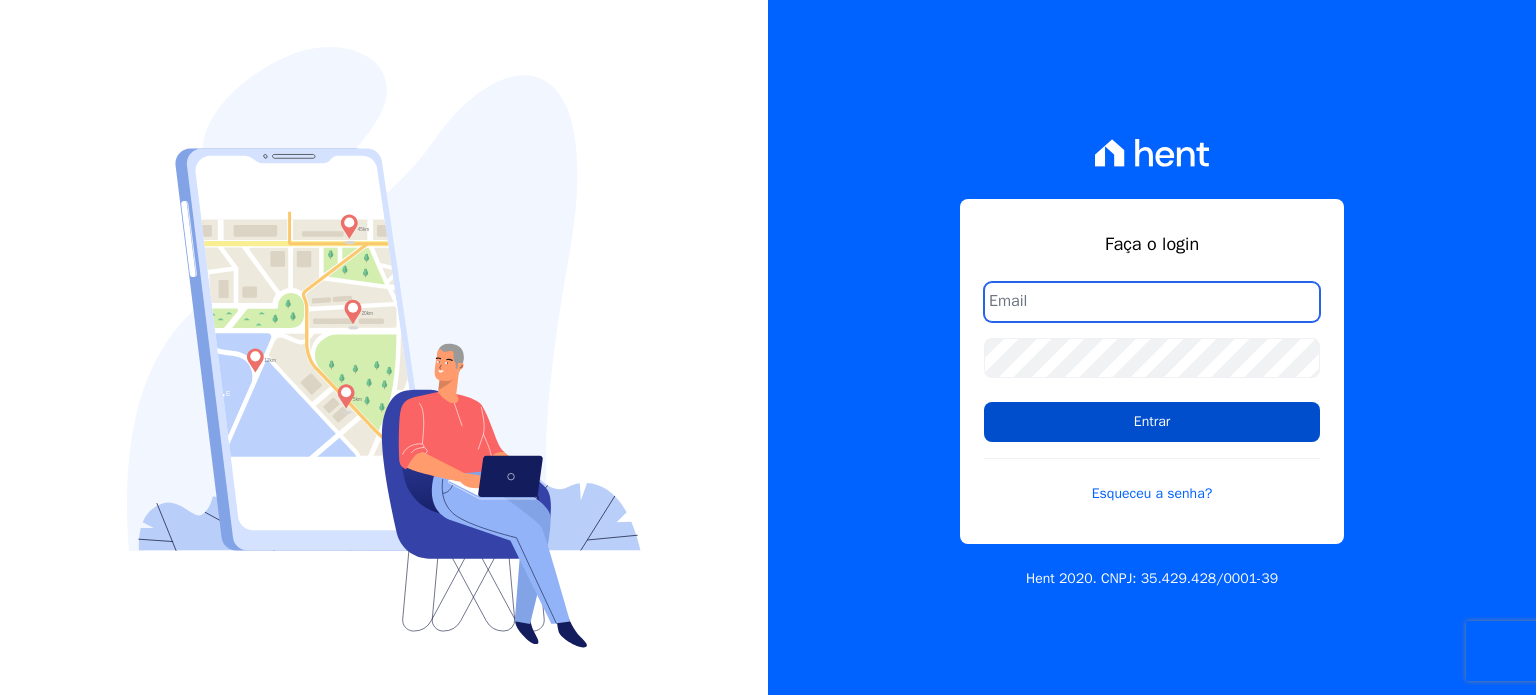 type on "leandro.rodrigues@swarealty.com" 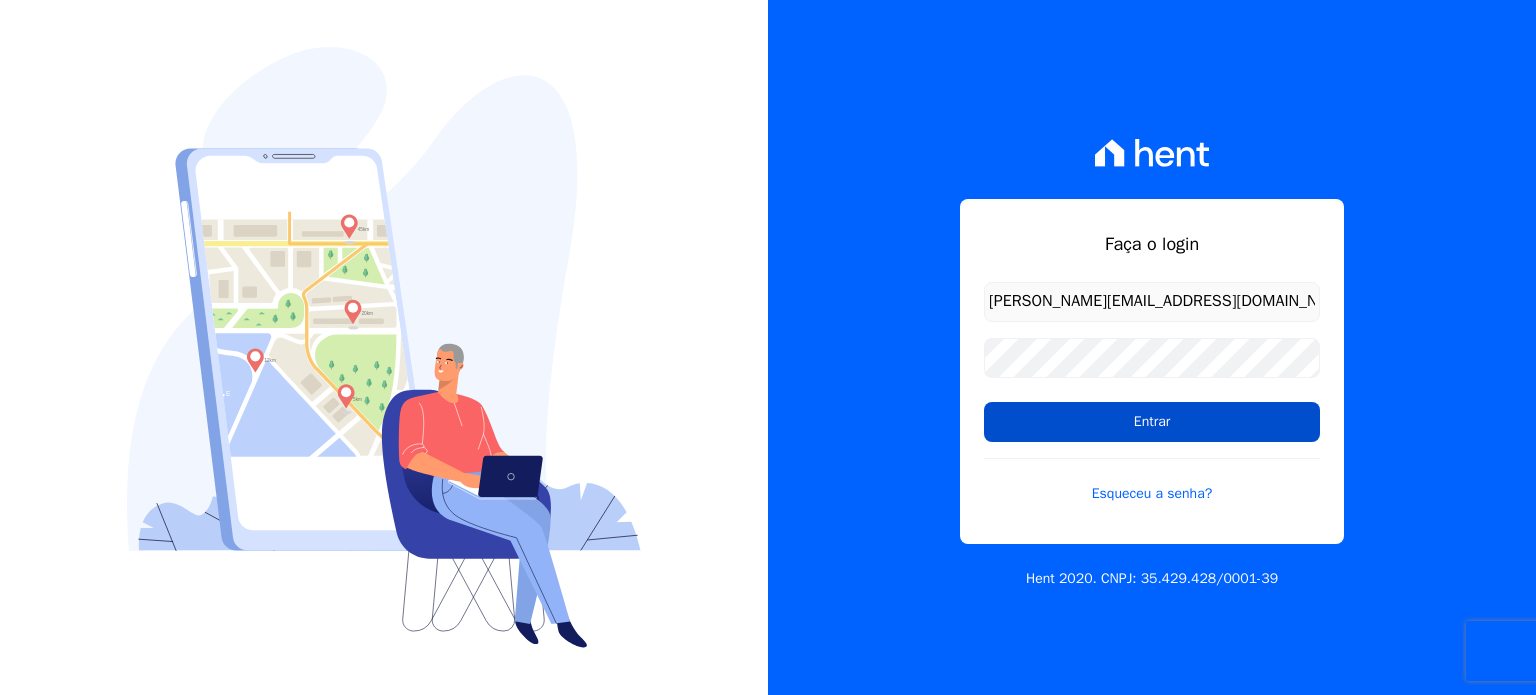 click on "Entrar" at bounding box center (1152, 422) 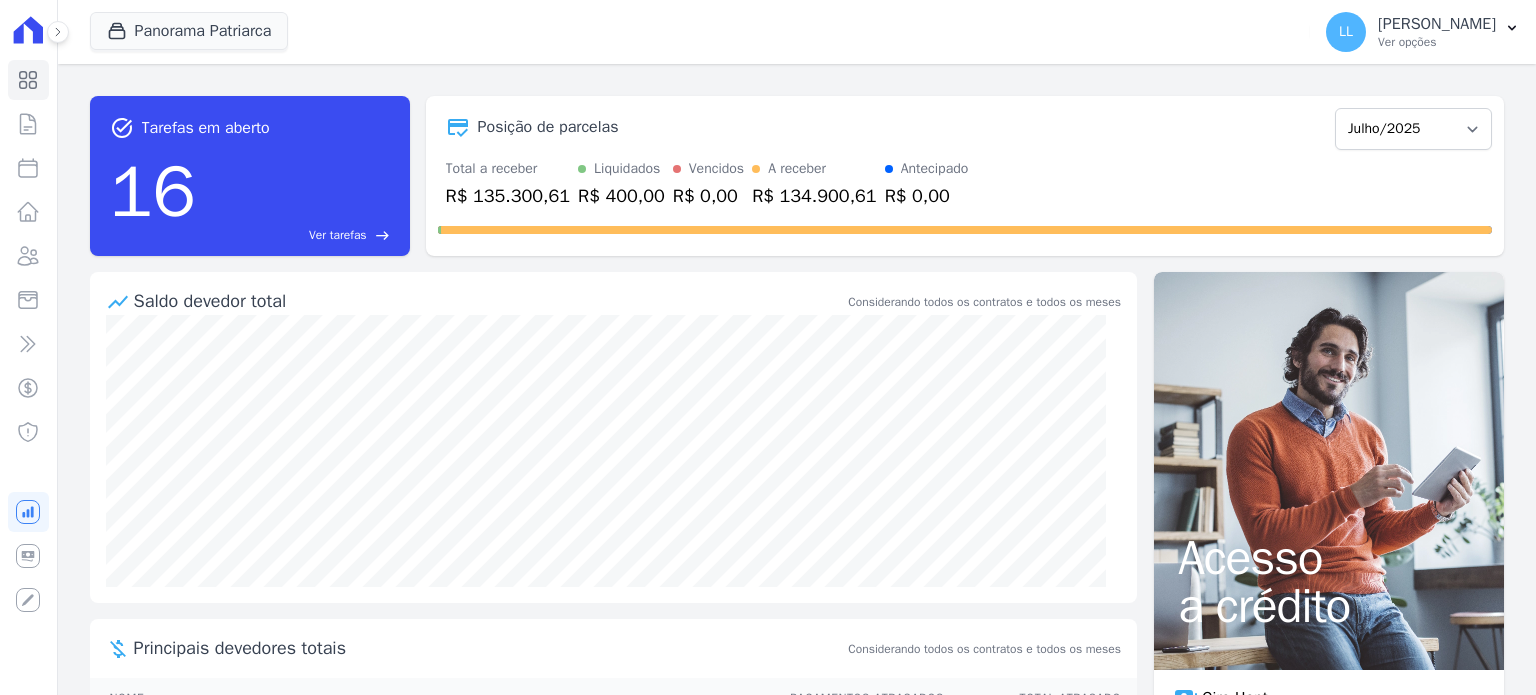 scroll, scrollTop: 0, scrollLeft: 0, axis: both 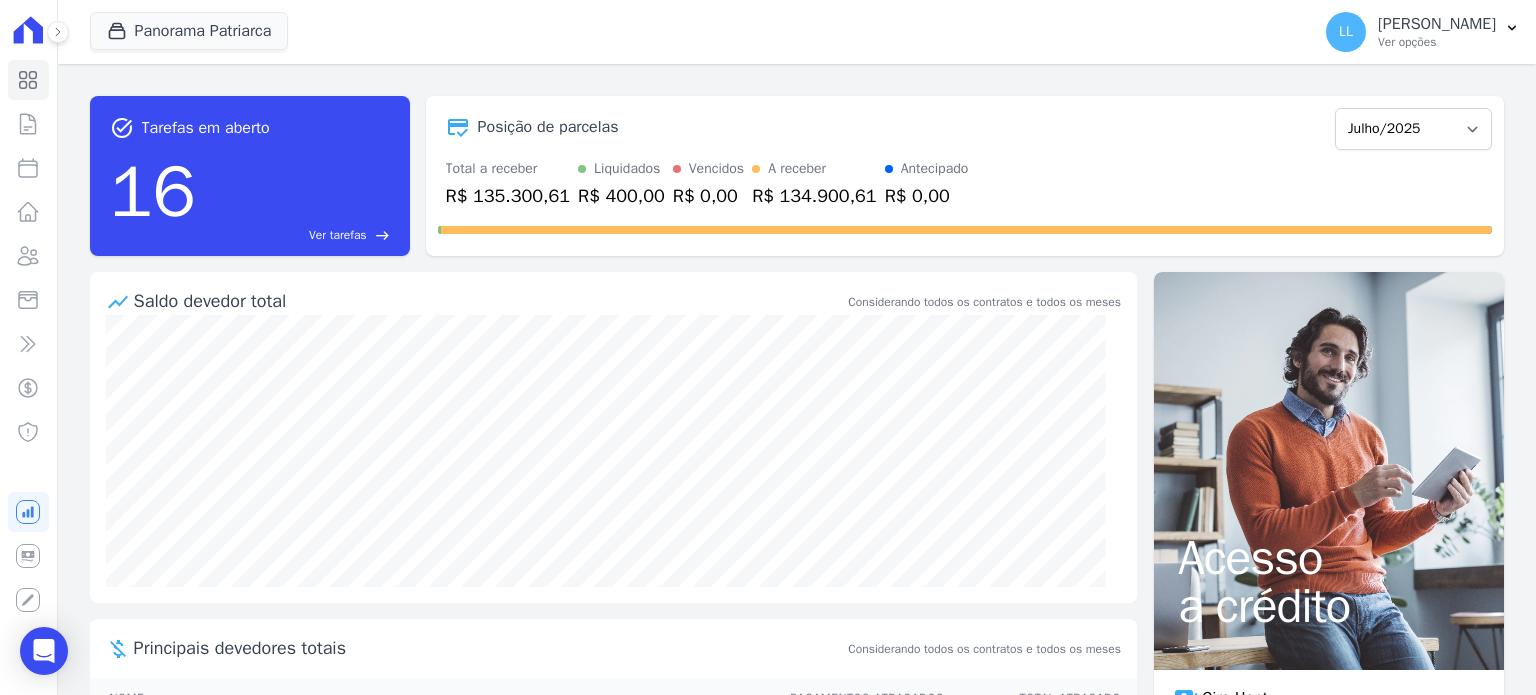 click on "Panorama Patriarca
SWA Realty
Panorama Olivetanos
Panorama Patriarca
Aplicar" at bounding box center [696, 32] 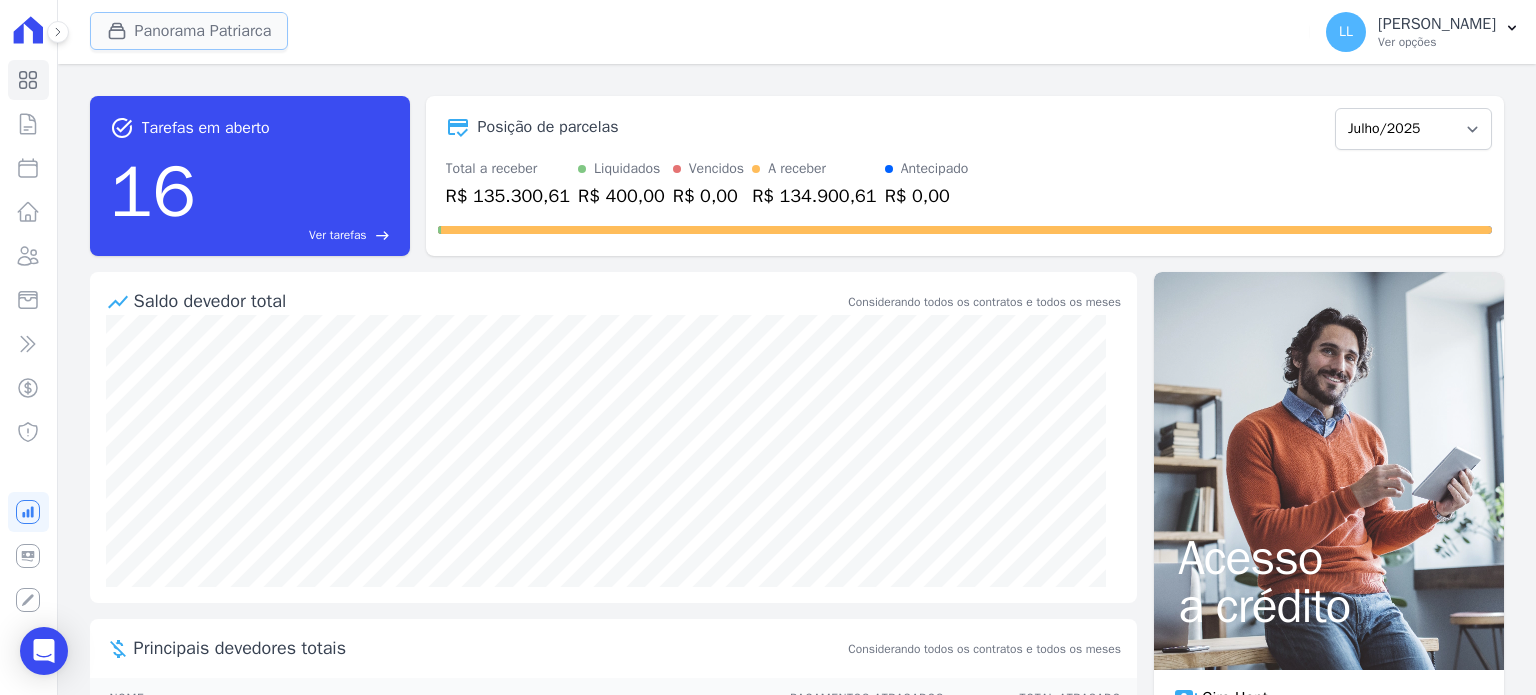 click on "Panorama Patriarca" at bounding box center (189, 31) 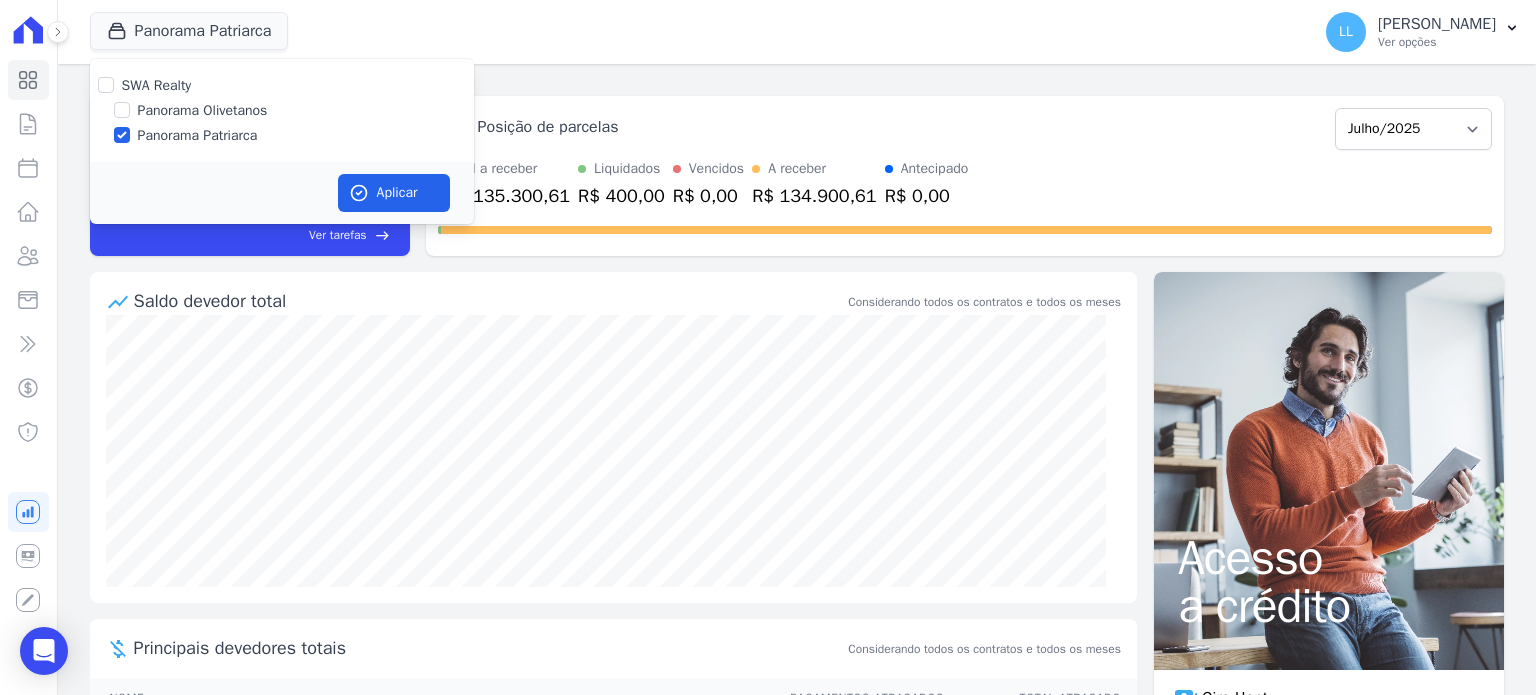 click on "Panorama Olivetanos" at bounding box center [203, 110] 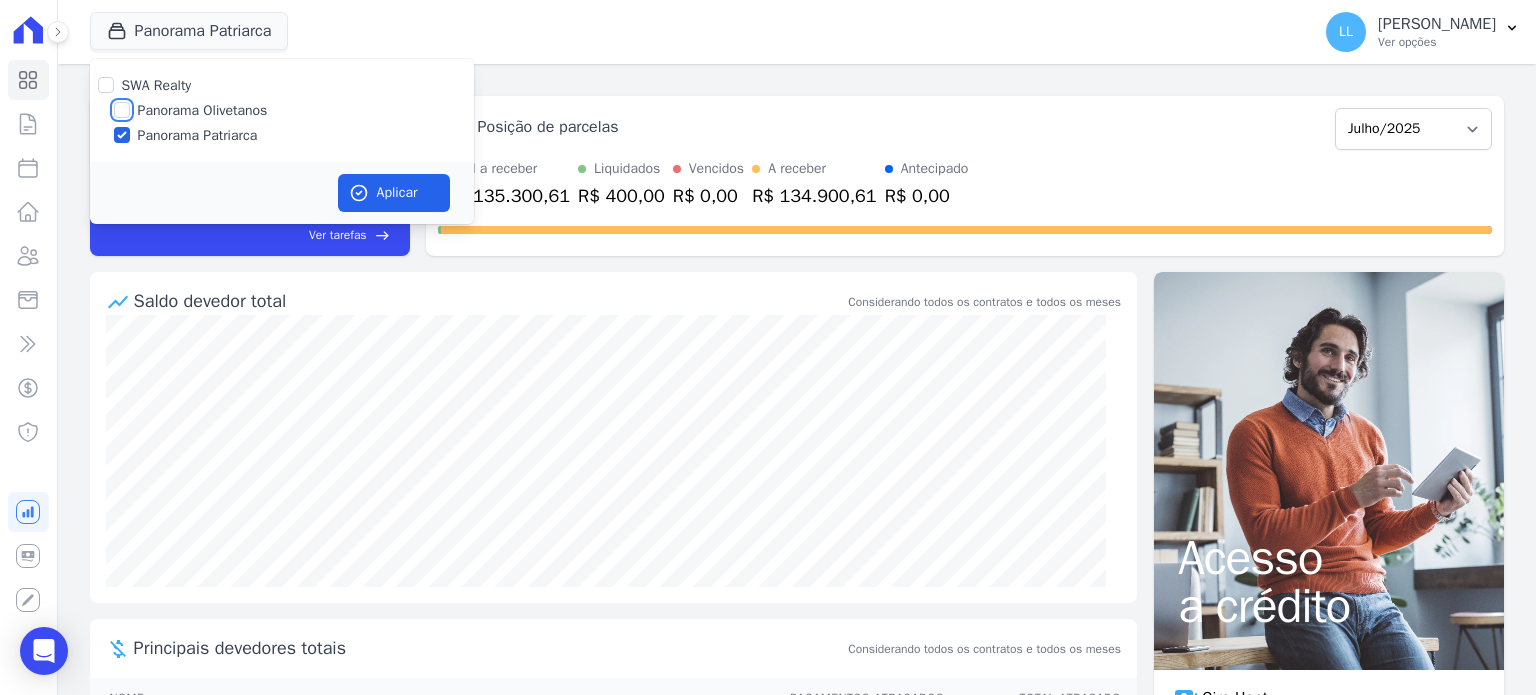 click on "Panorama Olivetanos" at bounding box center [122, 110] 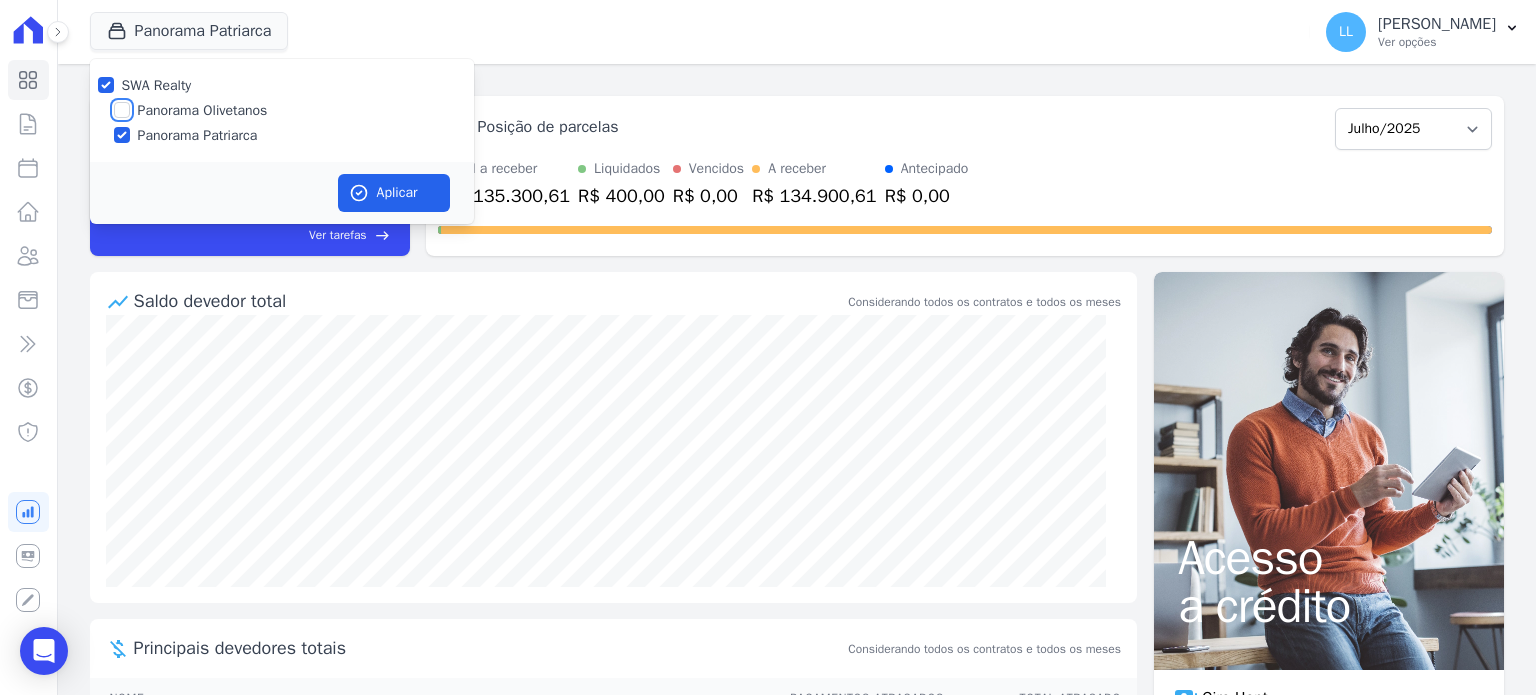 checkbox on "true" 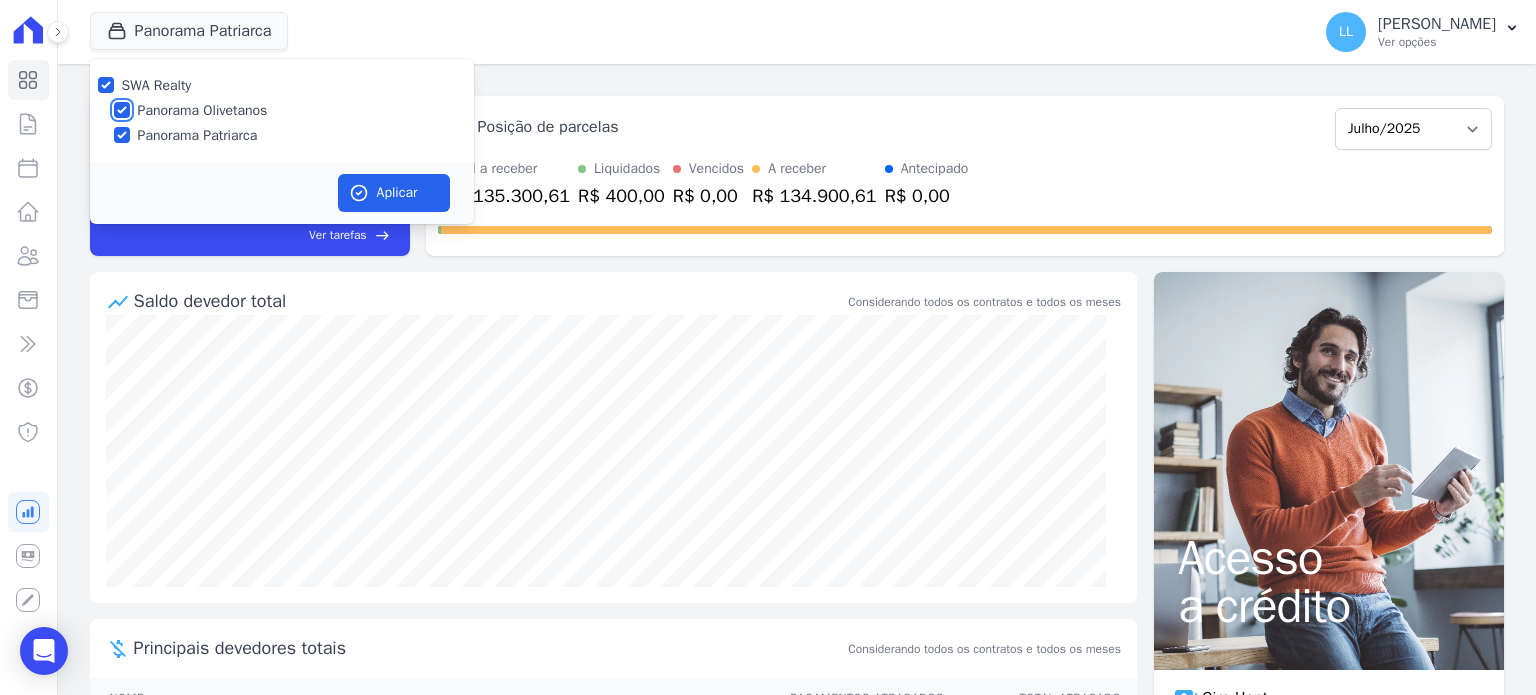 checkbox on "true" 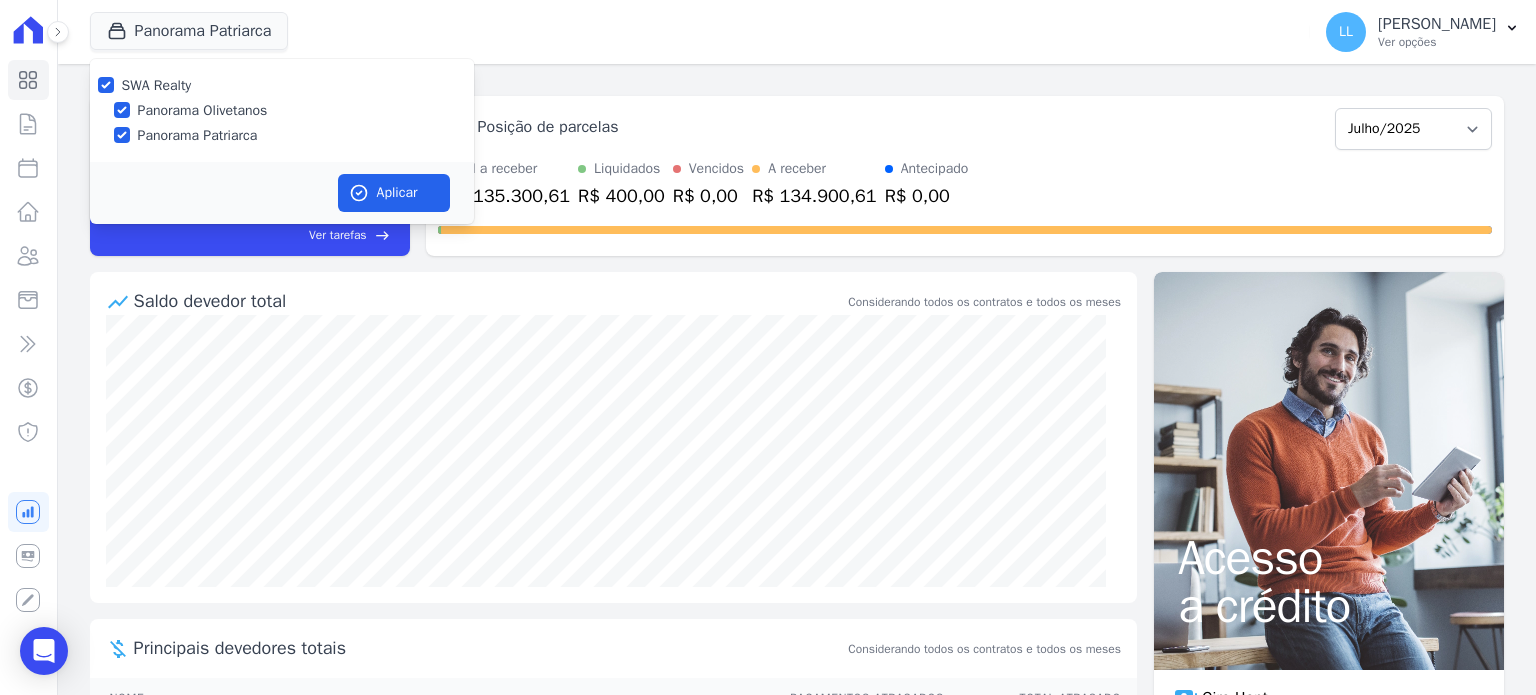 click on "SWA Realty
Panorama Olivetanos
Panorama Patriarca" at bounding box center [282, 110] 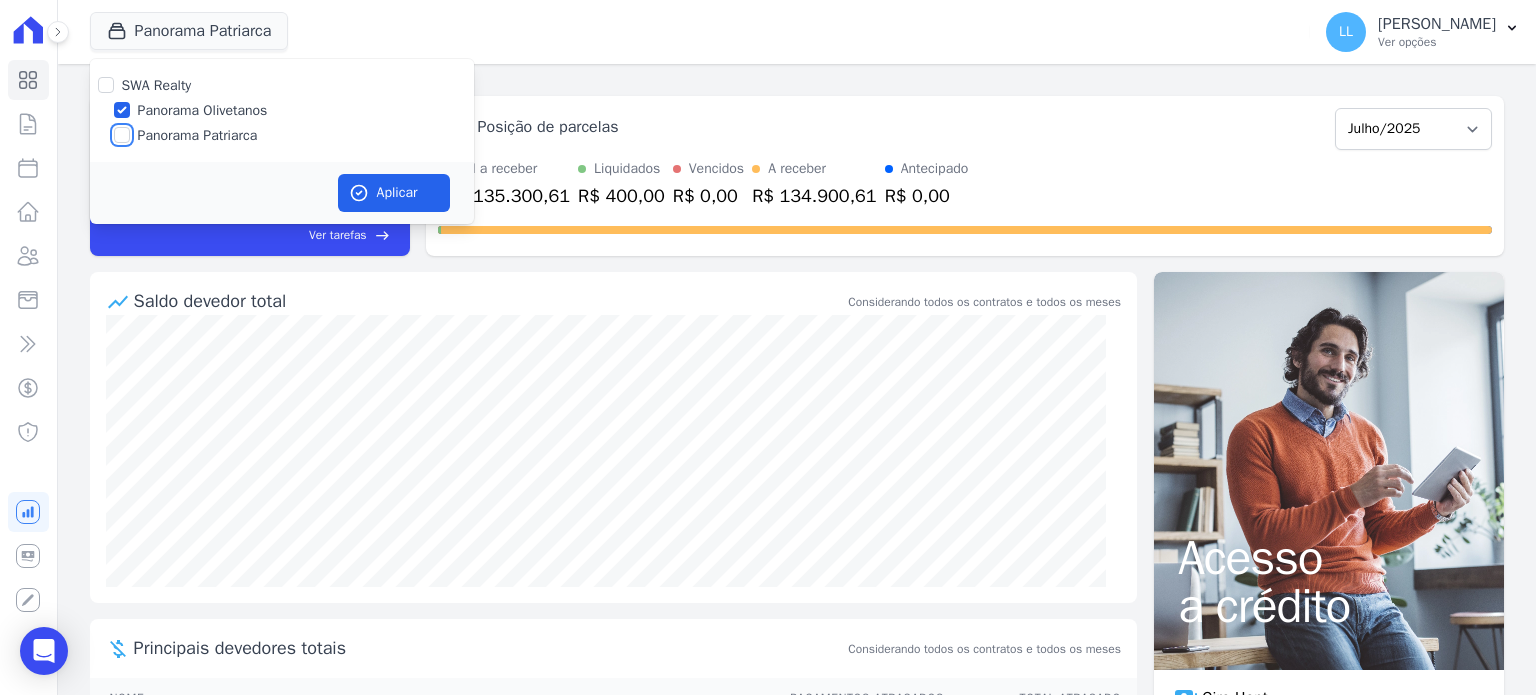 checkbox on "false" 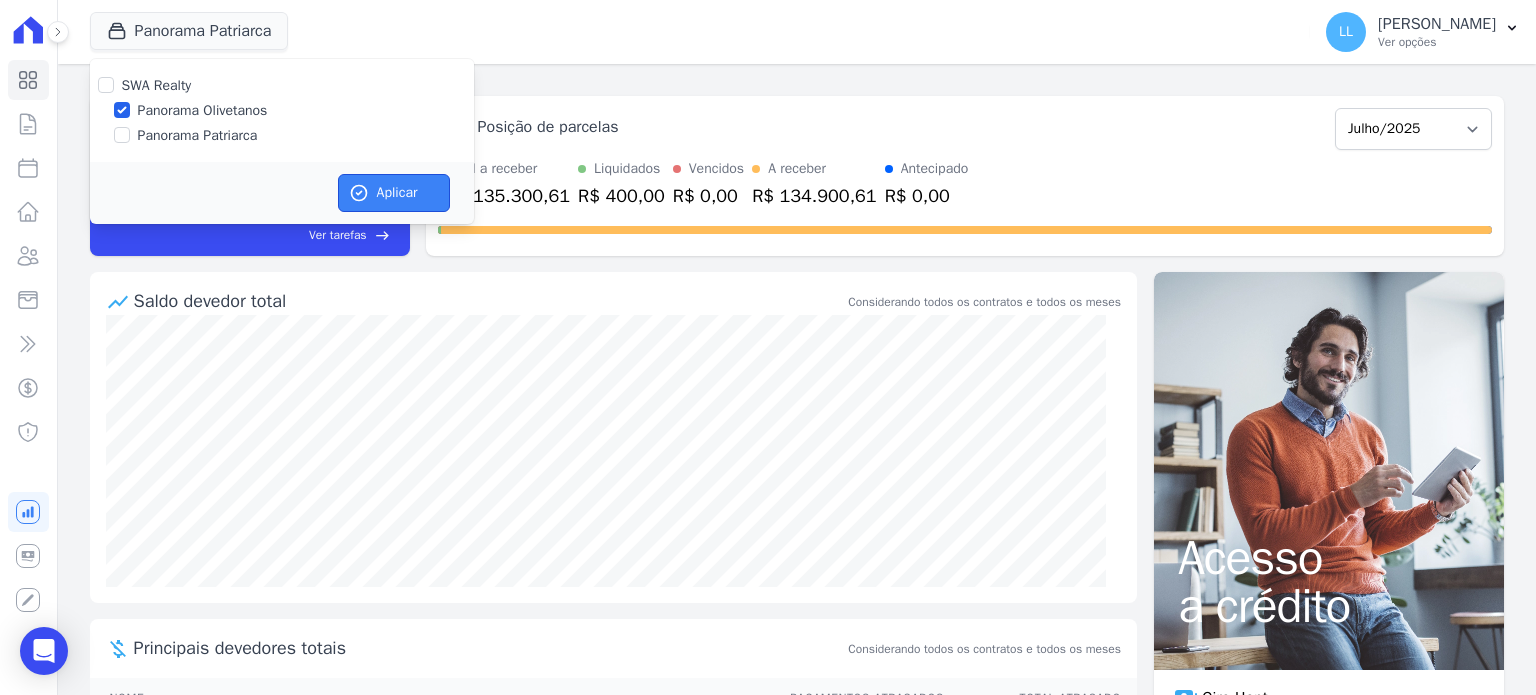 click on "Aplicar" at bounding box center (394, 193) 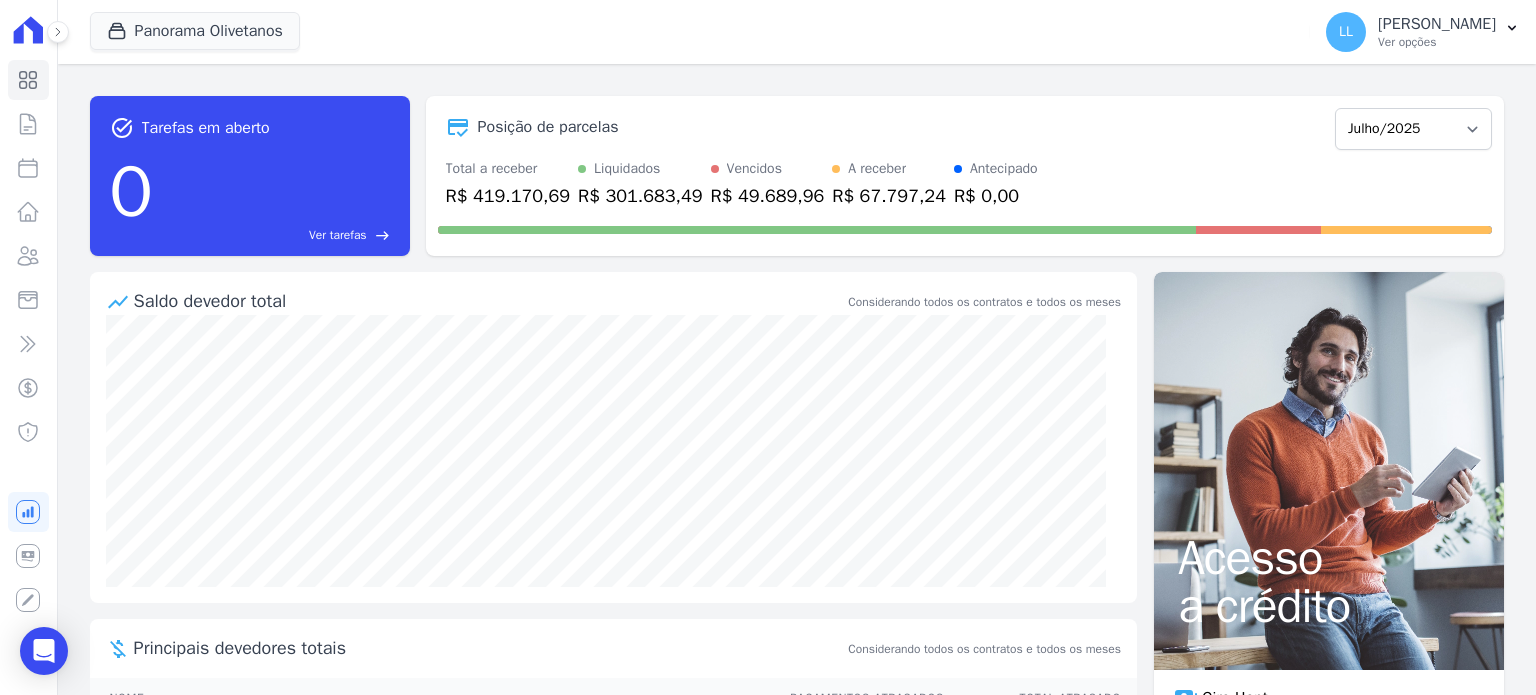 click on "Nome" at bounding box center (421, 698) 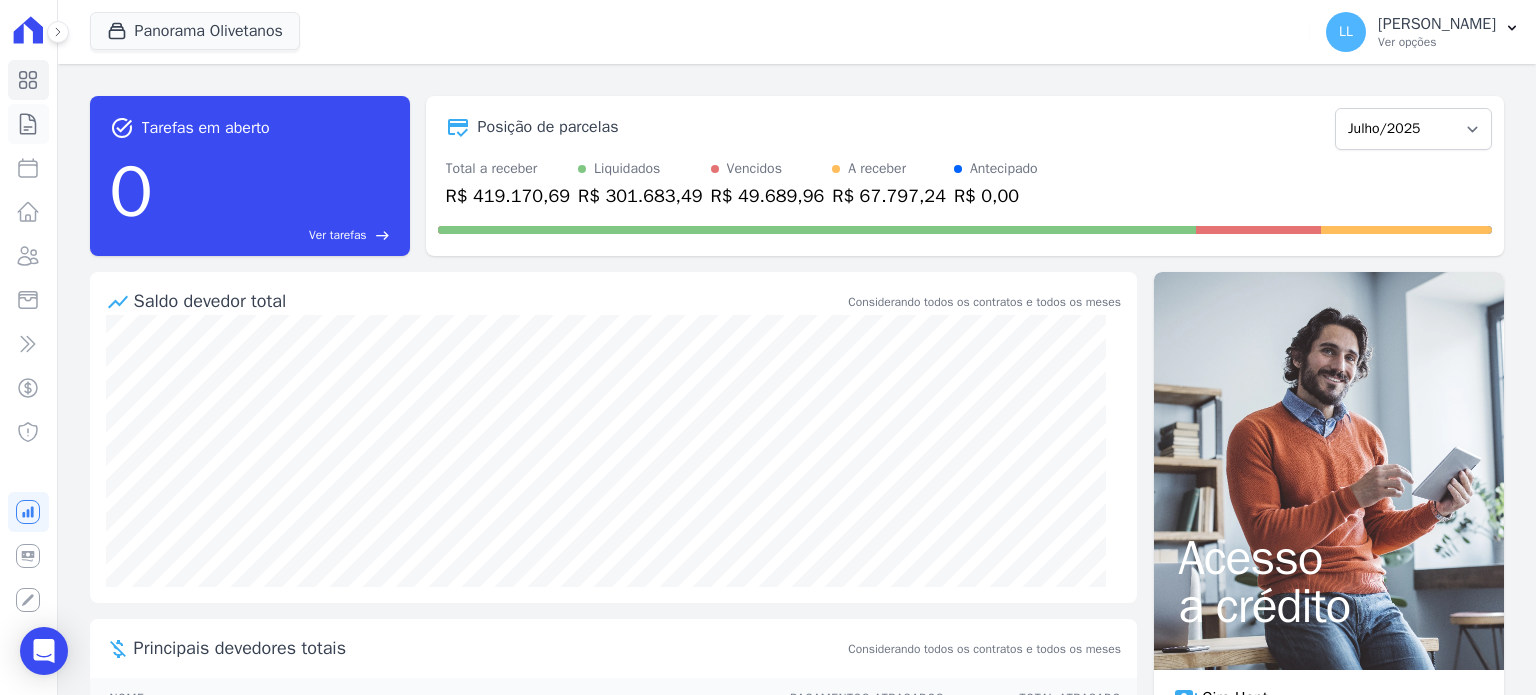 click 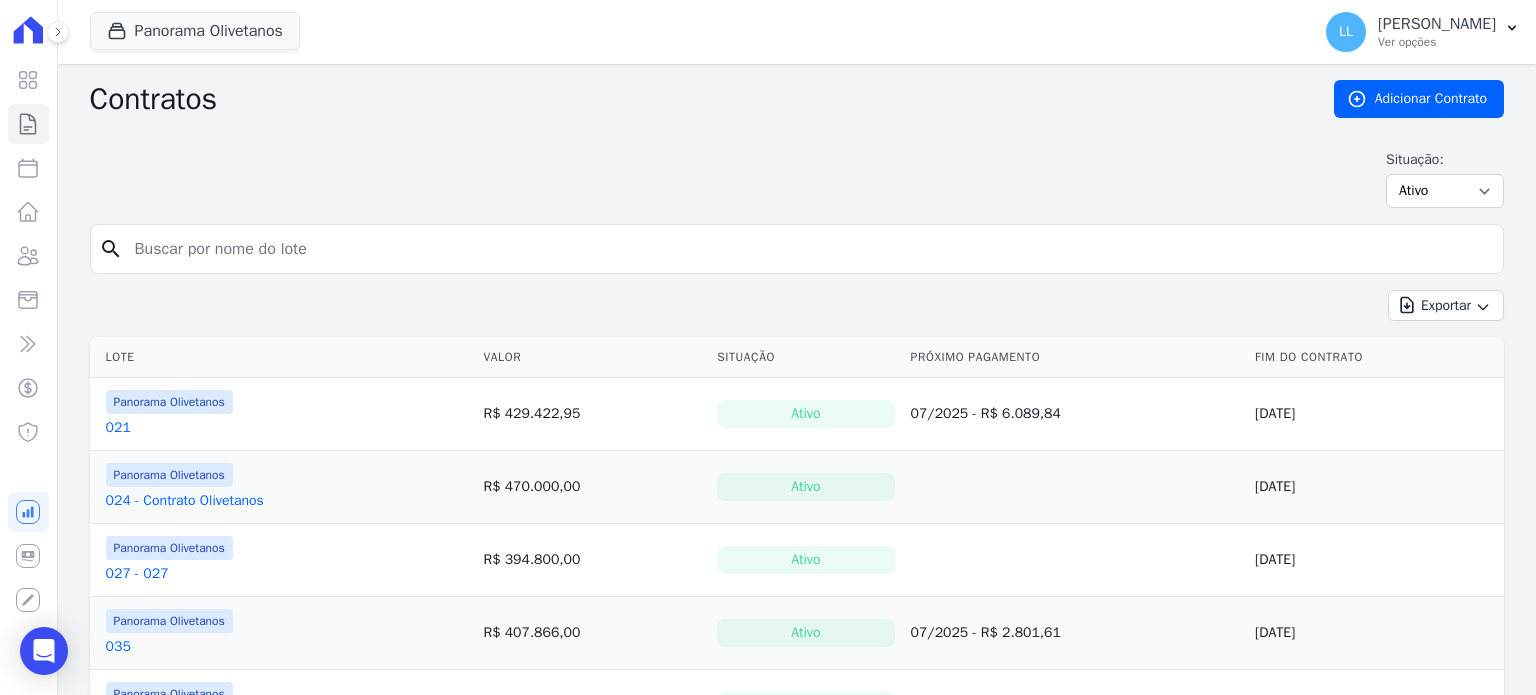 click at bounding box center [809, 249] 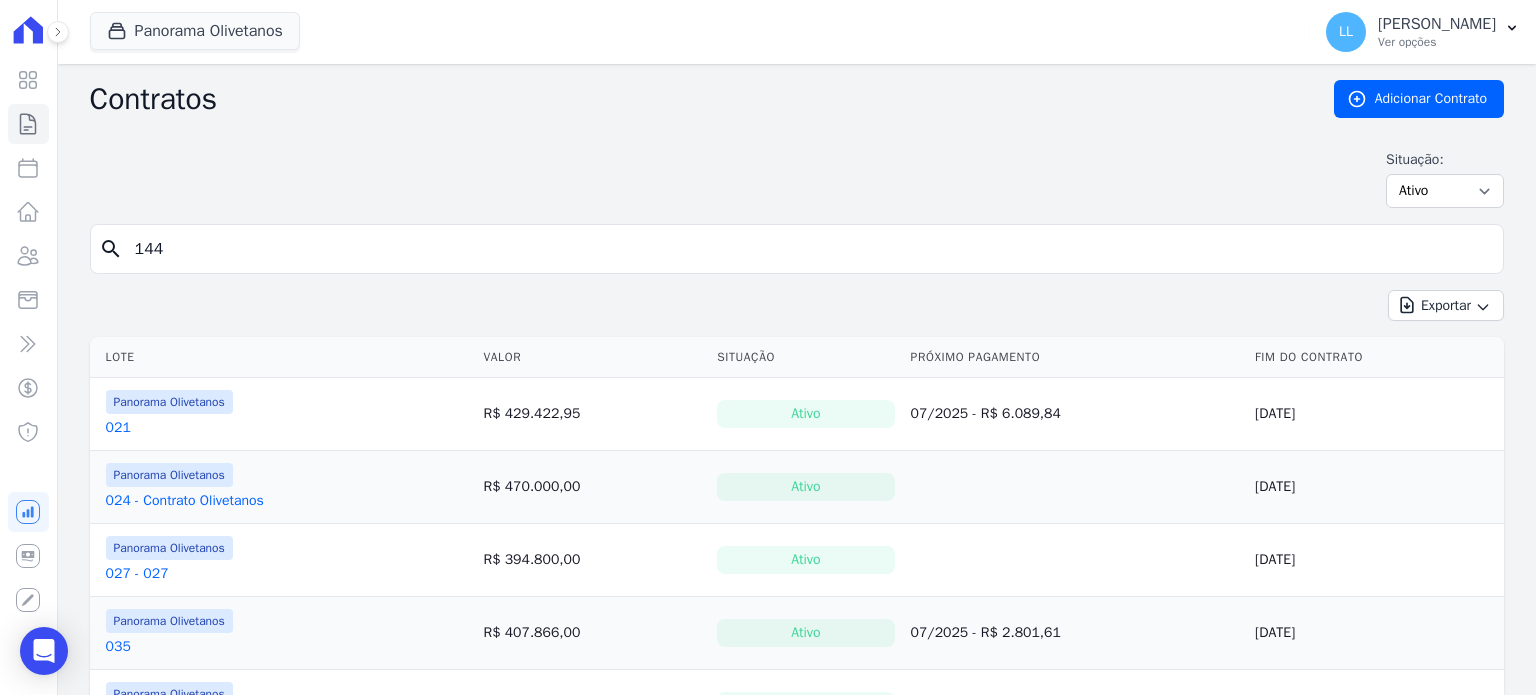 type on "144" 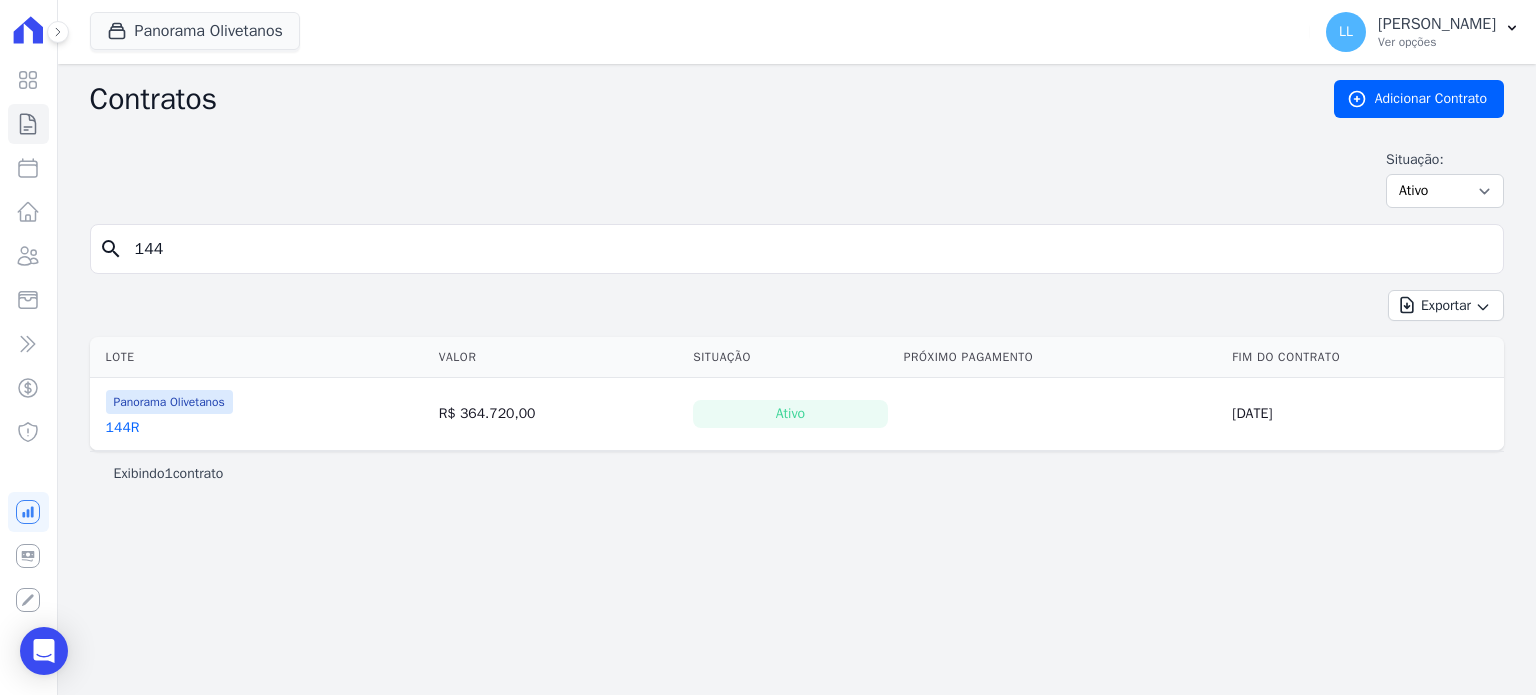 click on "144R" at bounding box center [123, 428] 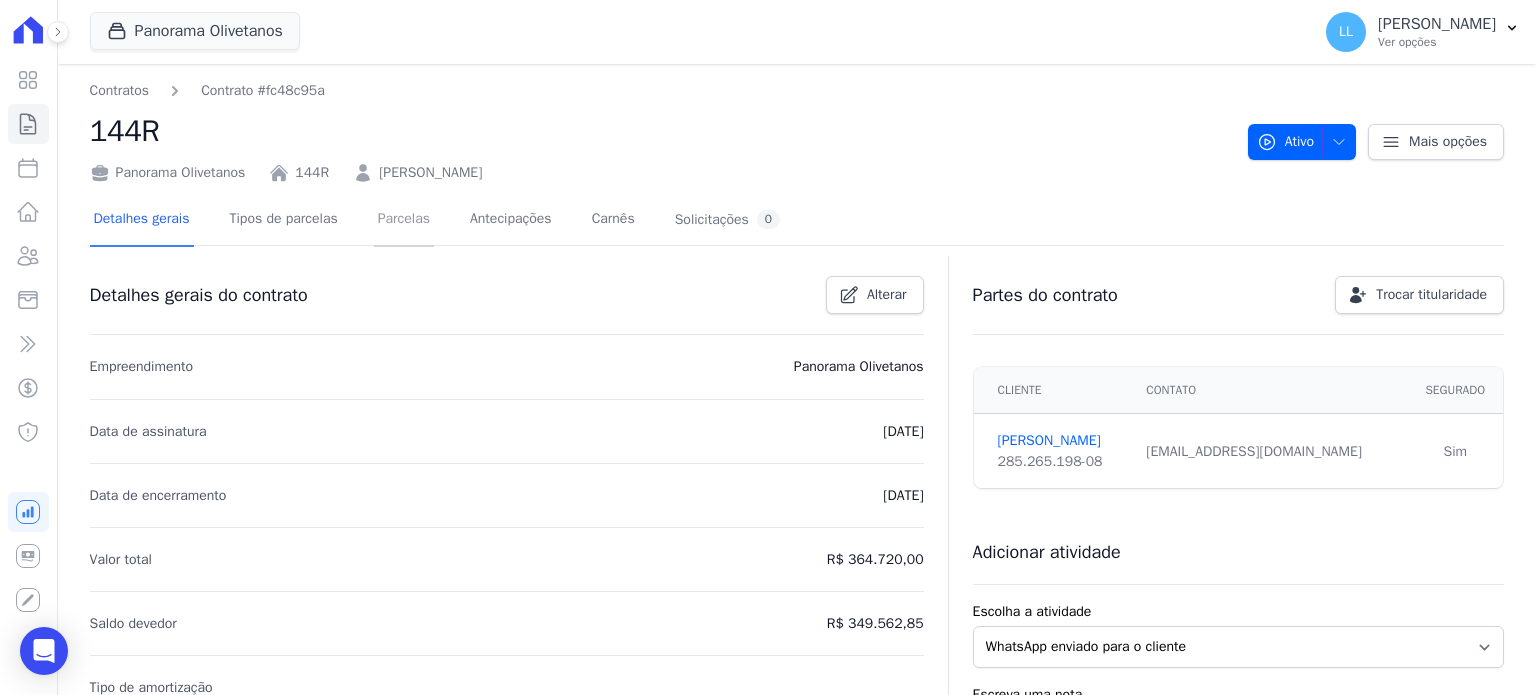 click on "Parcelas" at bounding box center (404, 220) 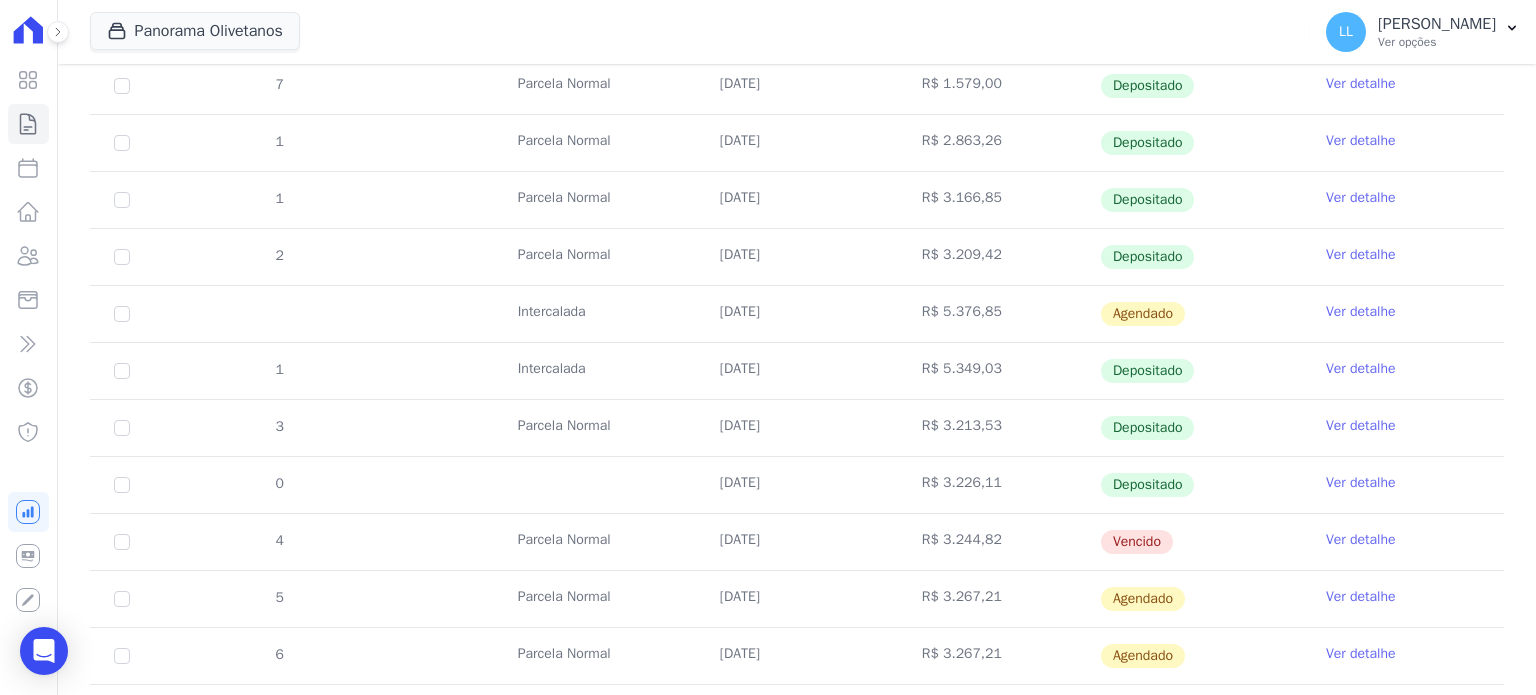 scroll, scrollTop: 600, scrollLeft: 0, axis: vertical 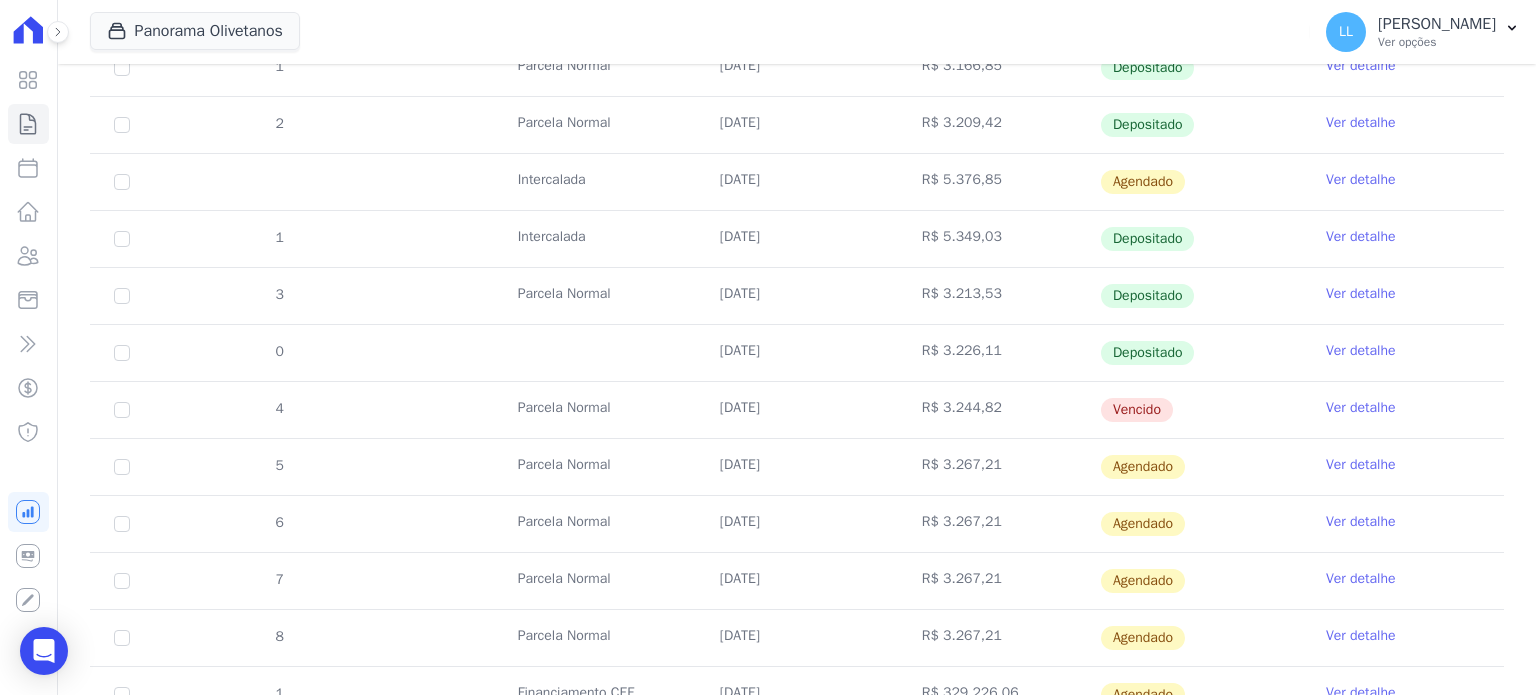 drag, startPoint x: 1366, startPoint y: 392, endPoint x: 1367, endPoint y: 415, distance: 23.021729 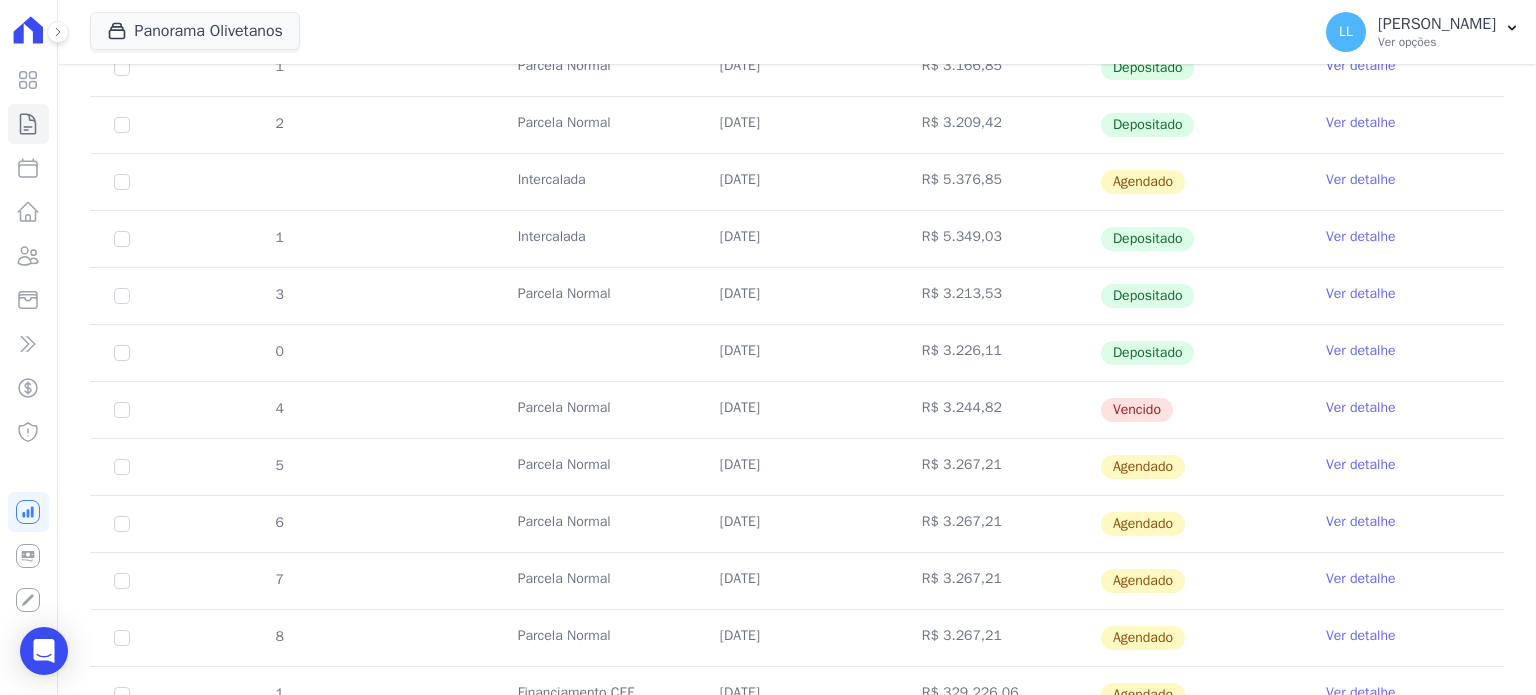 click on "Ver detalhe" at bounding box center (1361, 408) 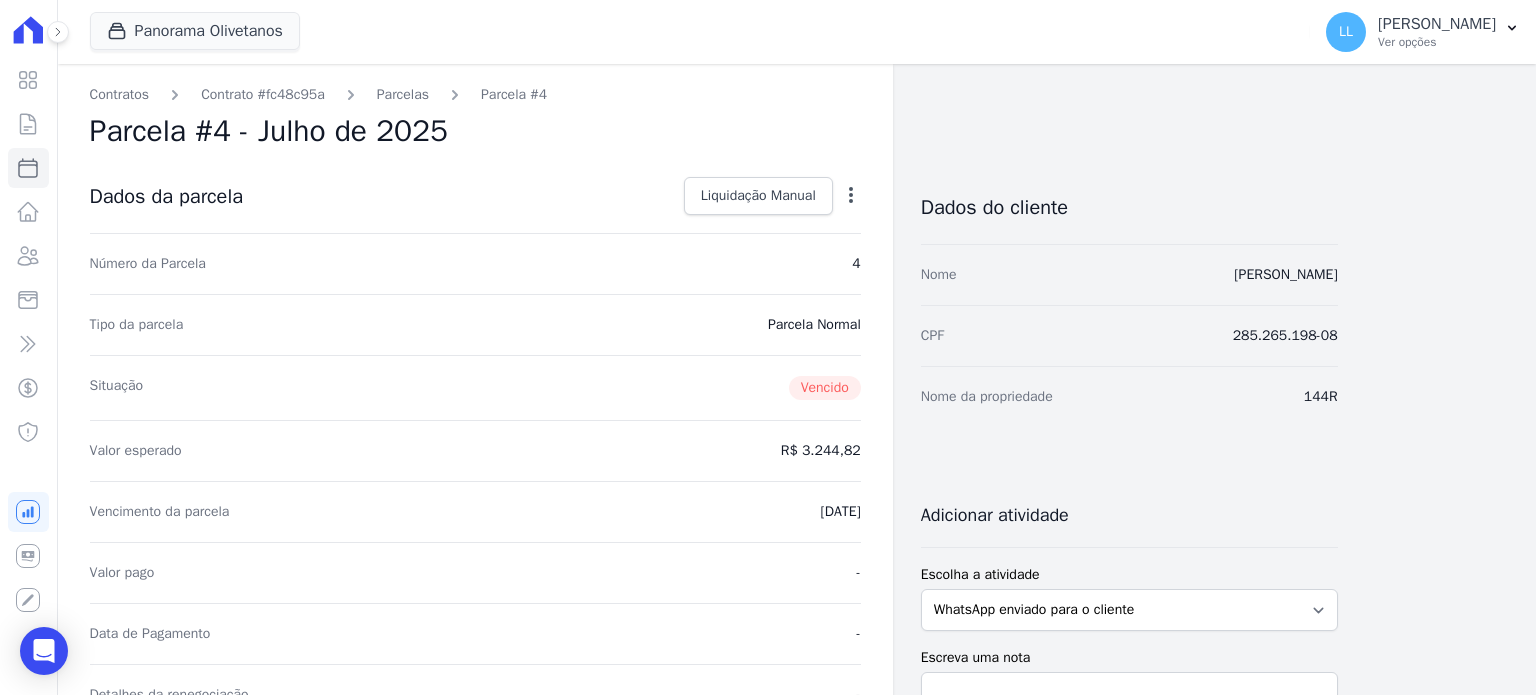 click 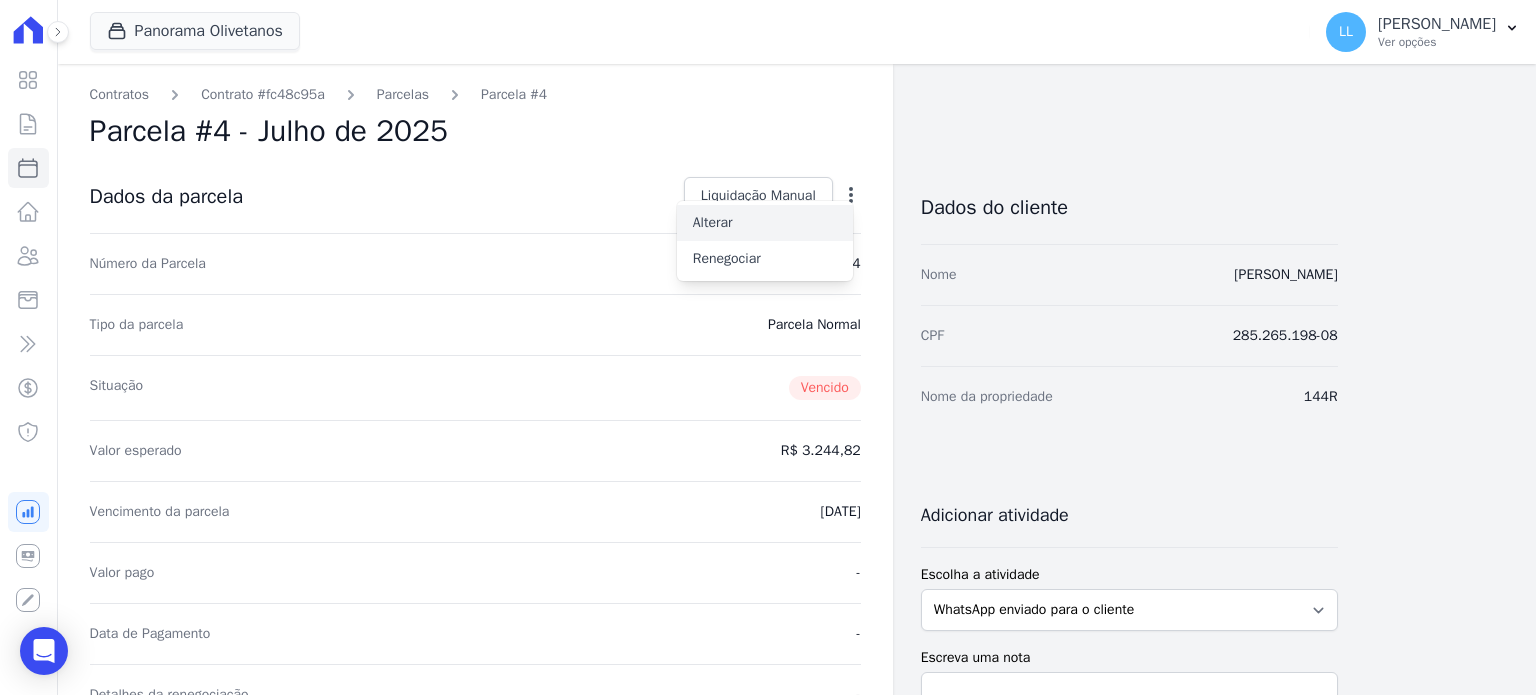 click on "Alterar" at bounding box center (765, 223) 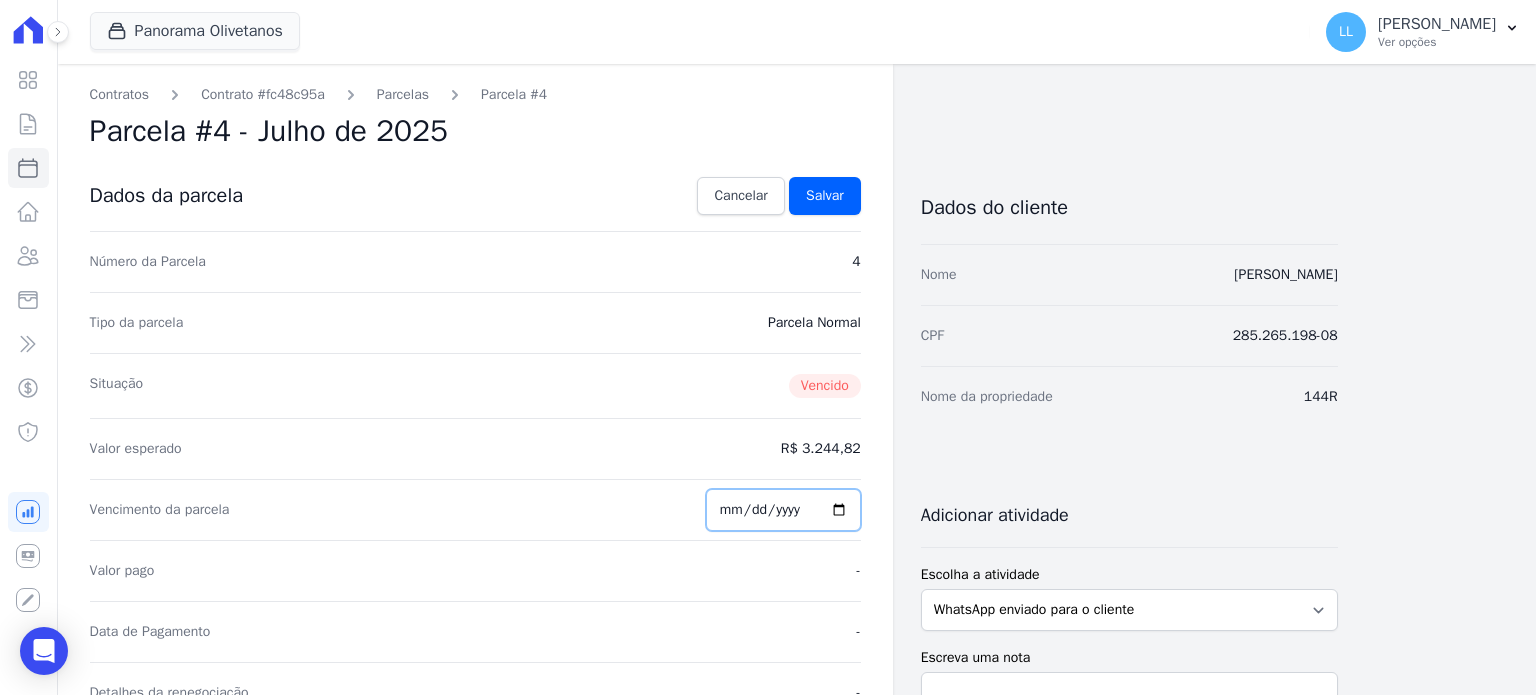 drag, startPoint x: 842, startPoint y: 506, endPoint x: 828, endPoint y: 495, distance: 17.804493 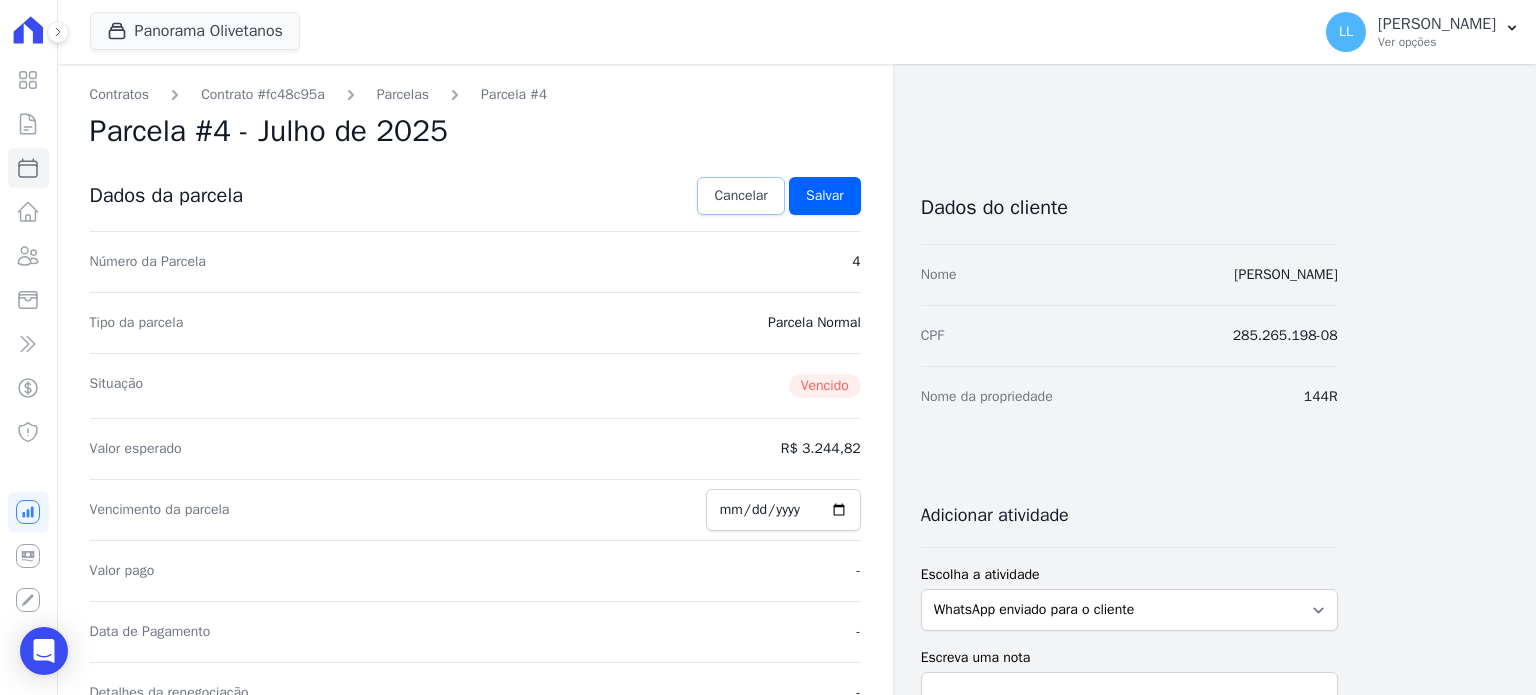 click on "Cancelar" at bounding box center (740, 196) 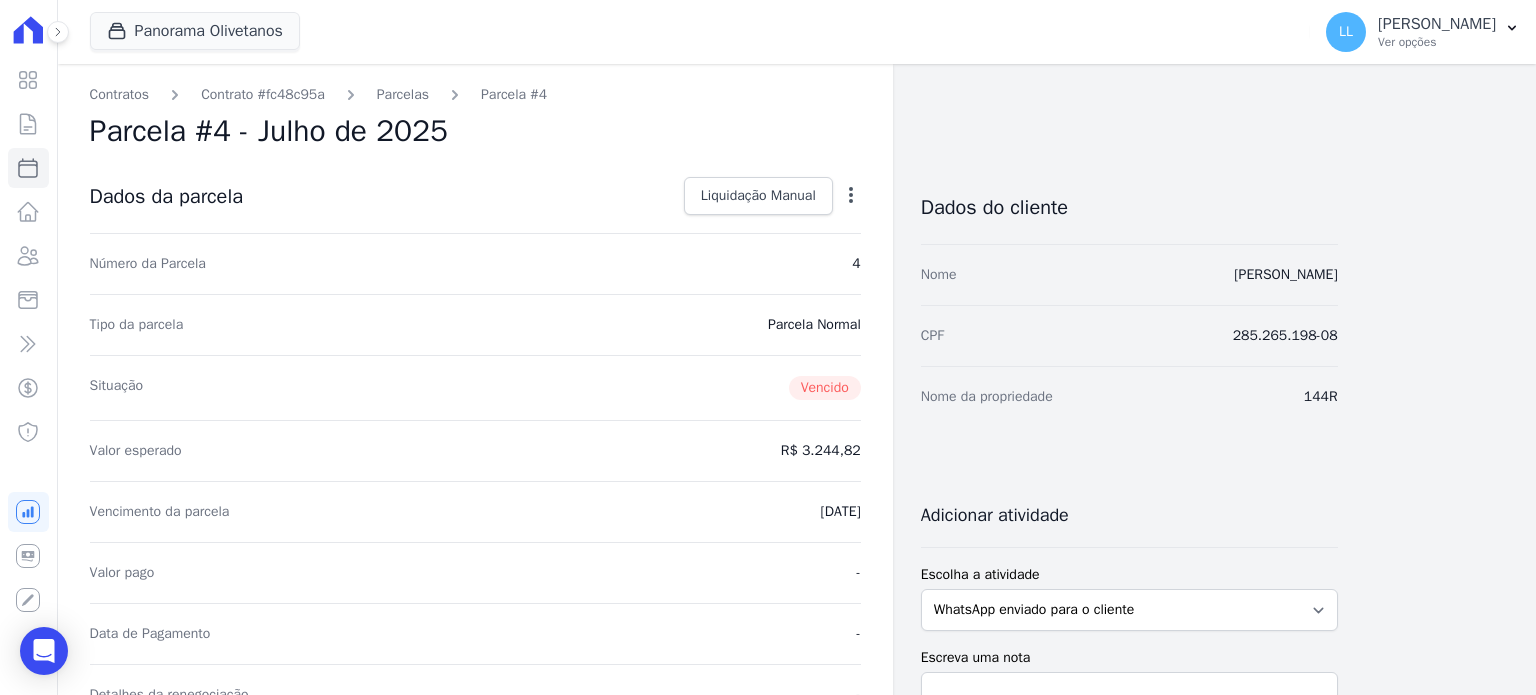 click 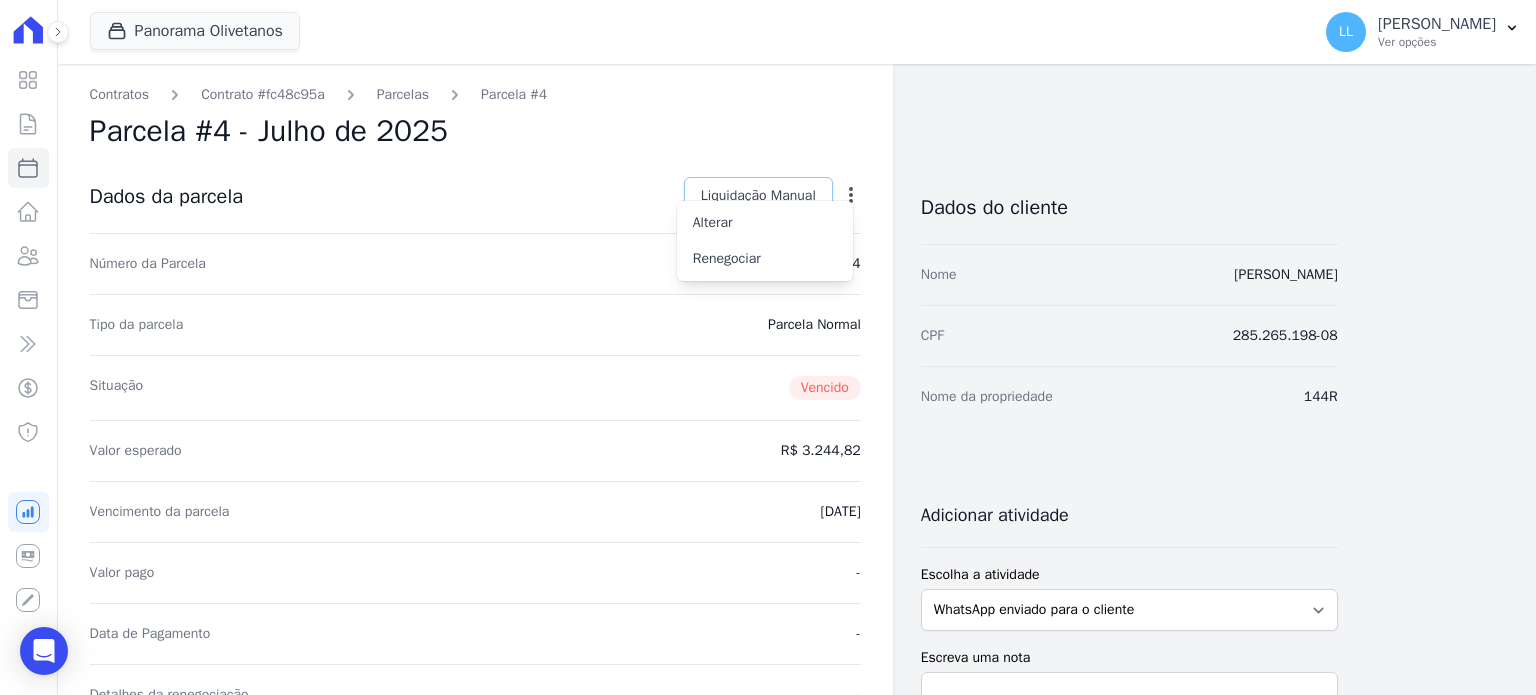 click on "Liquidação Manual" at bounding box center [758, 196] 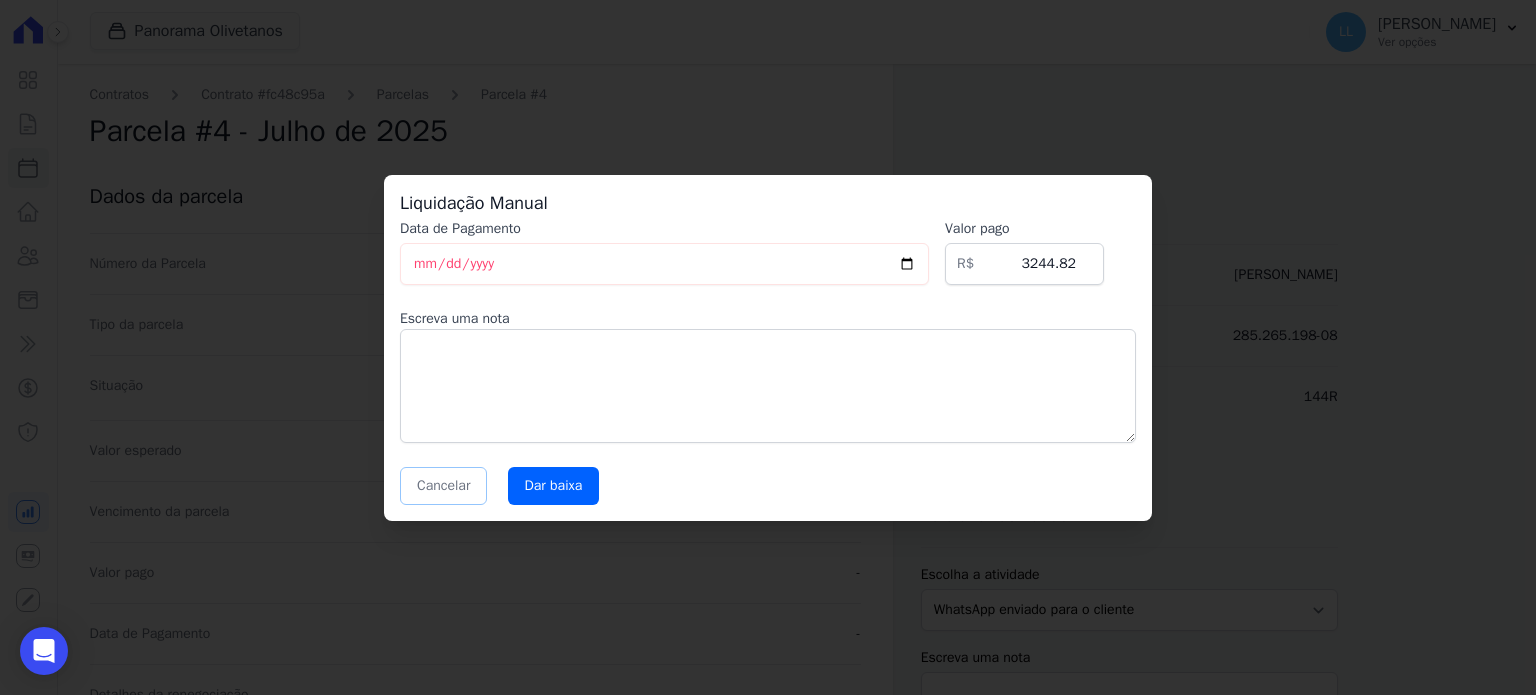 click on "Cancelar" at bounding box center (443, 486) 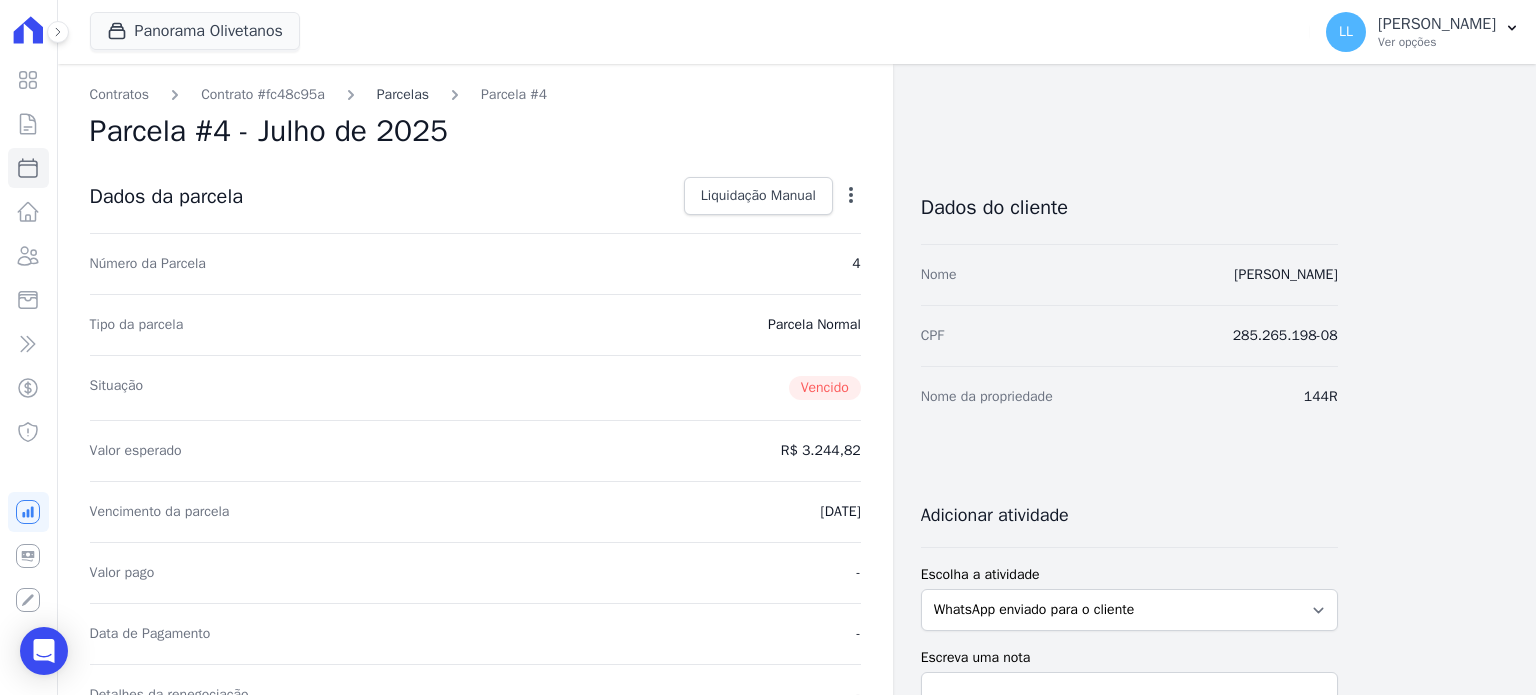click on "Parcelas" at bounding box center (403, 94) 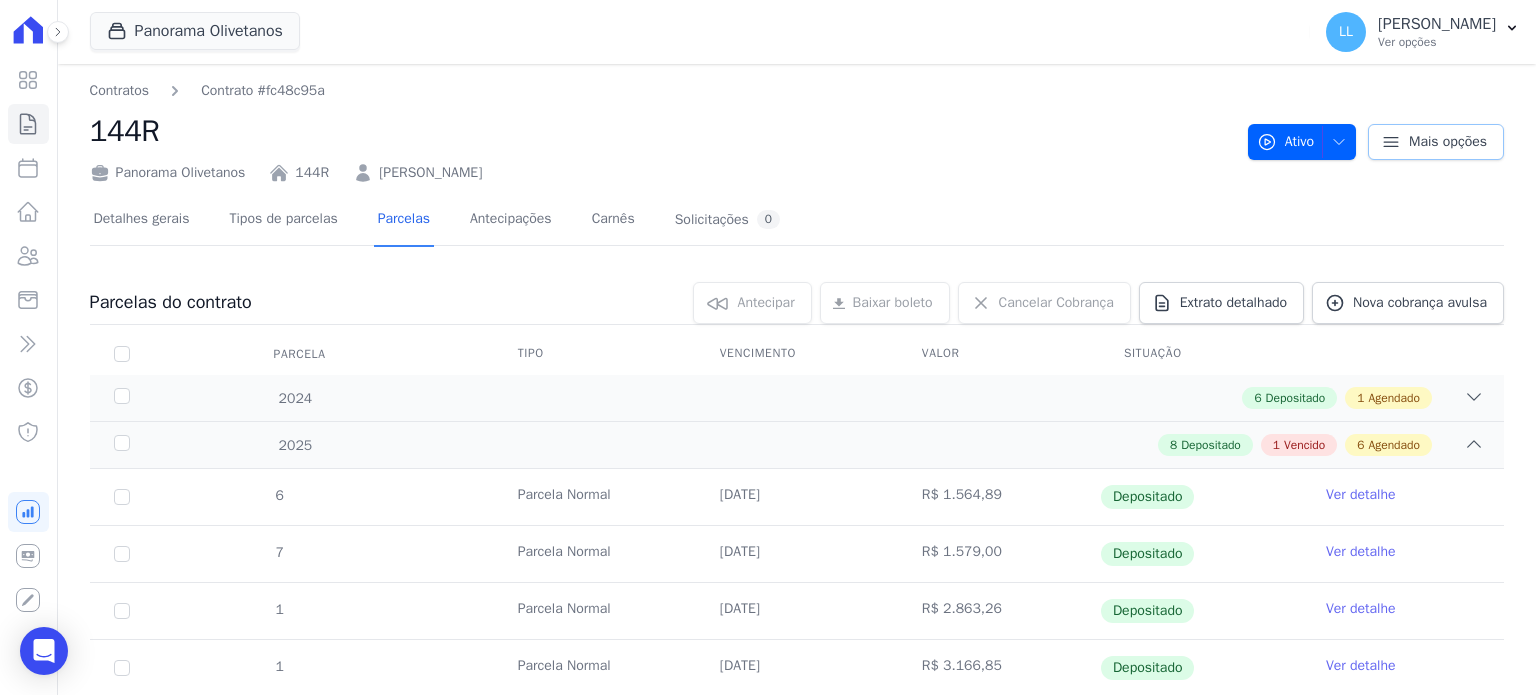 click on "Mais opções" at bounding box center [1448, 142] 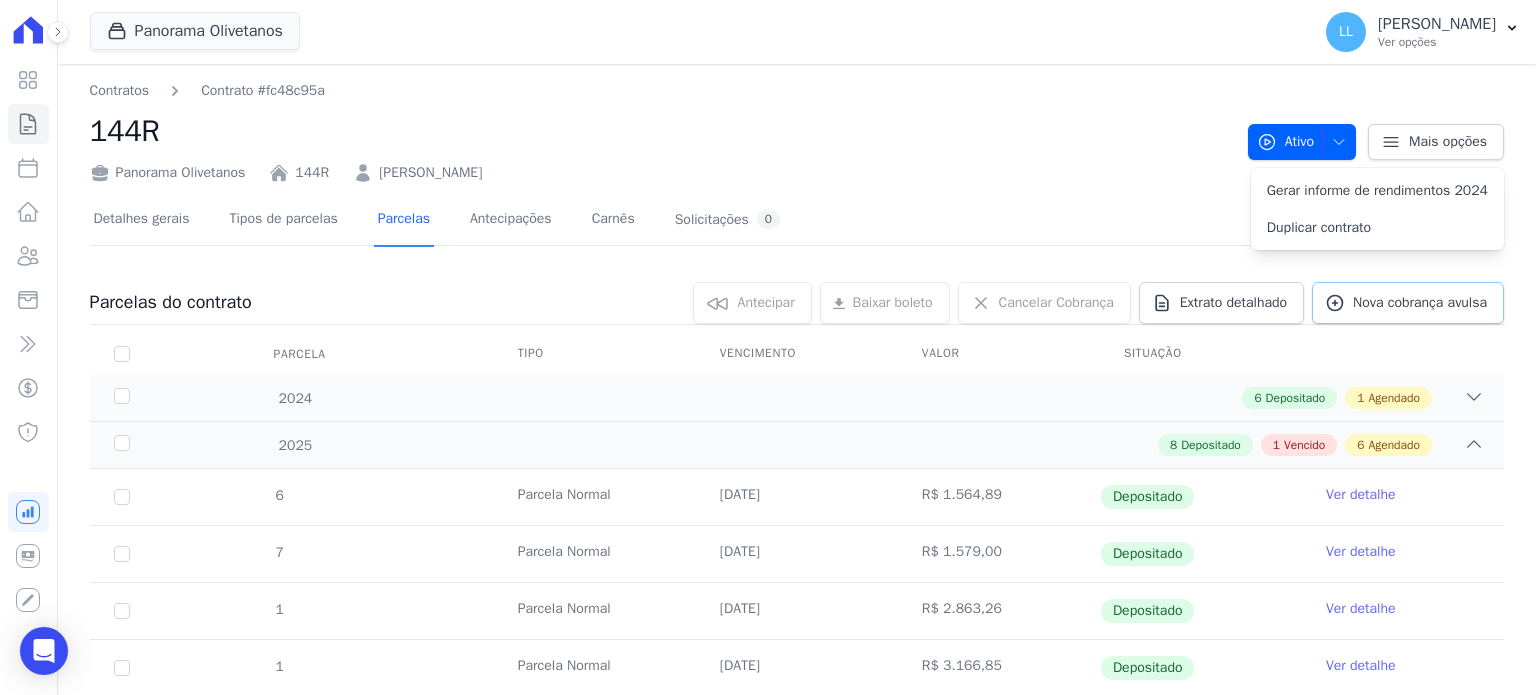 click on "Nova cobrança avulsa" at bounding box center [1408, 303] 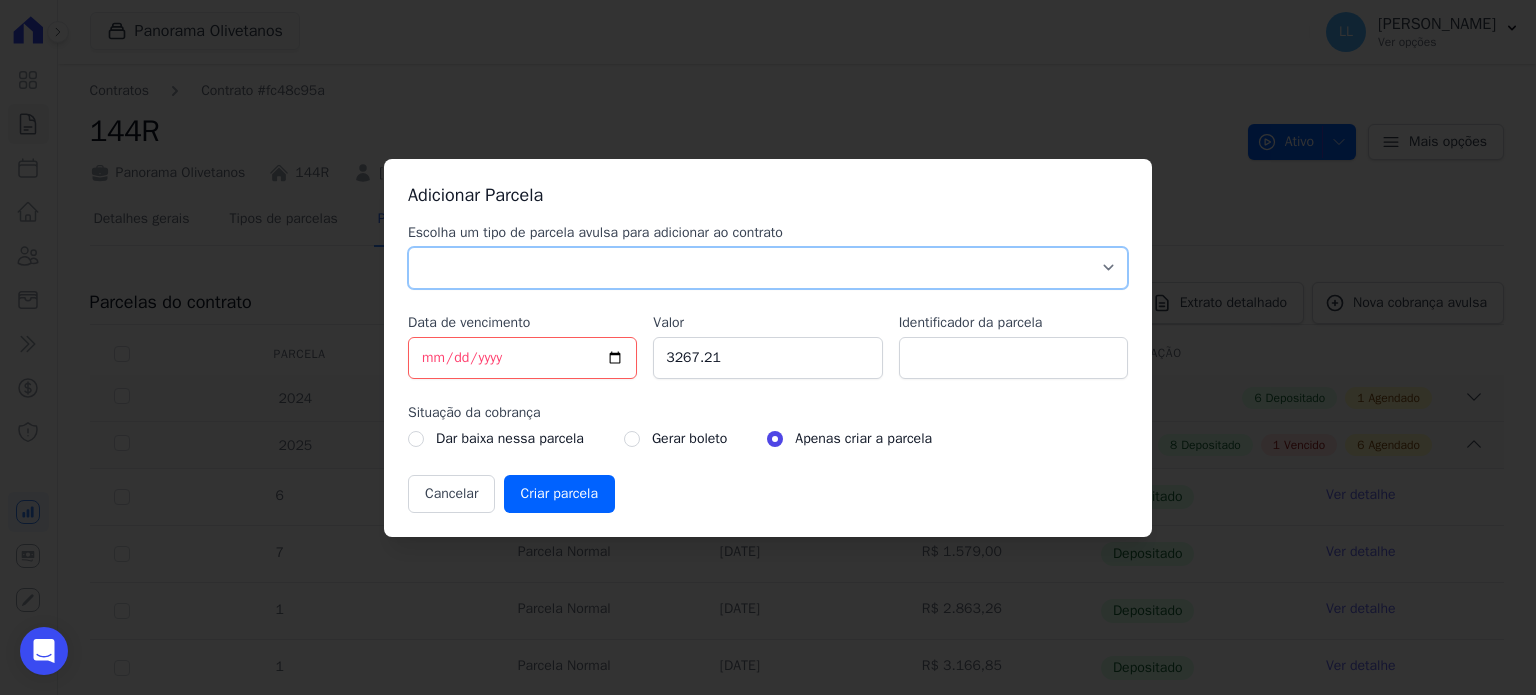 click on "Parcela Normal
Sinal
Caução
Intercalada
Chaves
Pré Chaves
Pós Chaves
Taxas
Quitação
Outros
Parcela do Cliente
Acordo
Financiamento CEF
Comissão
Antecipação" at bounding box center (768, 268) 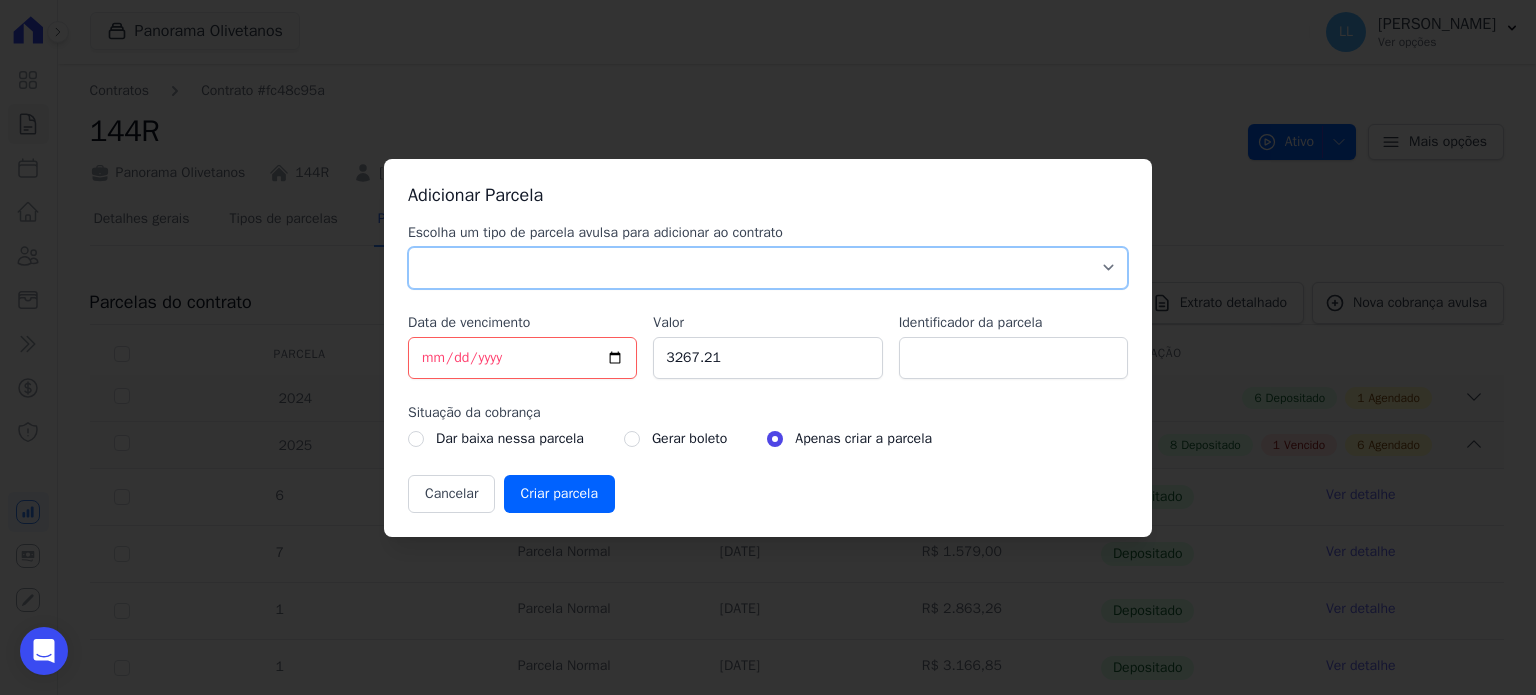 select on "standard" 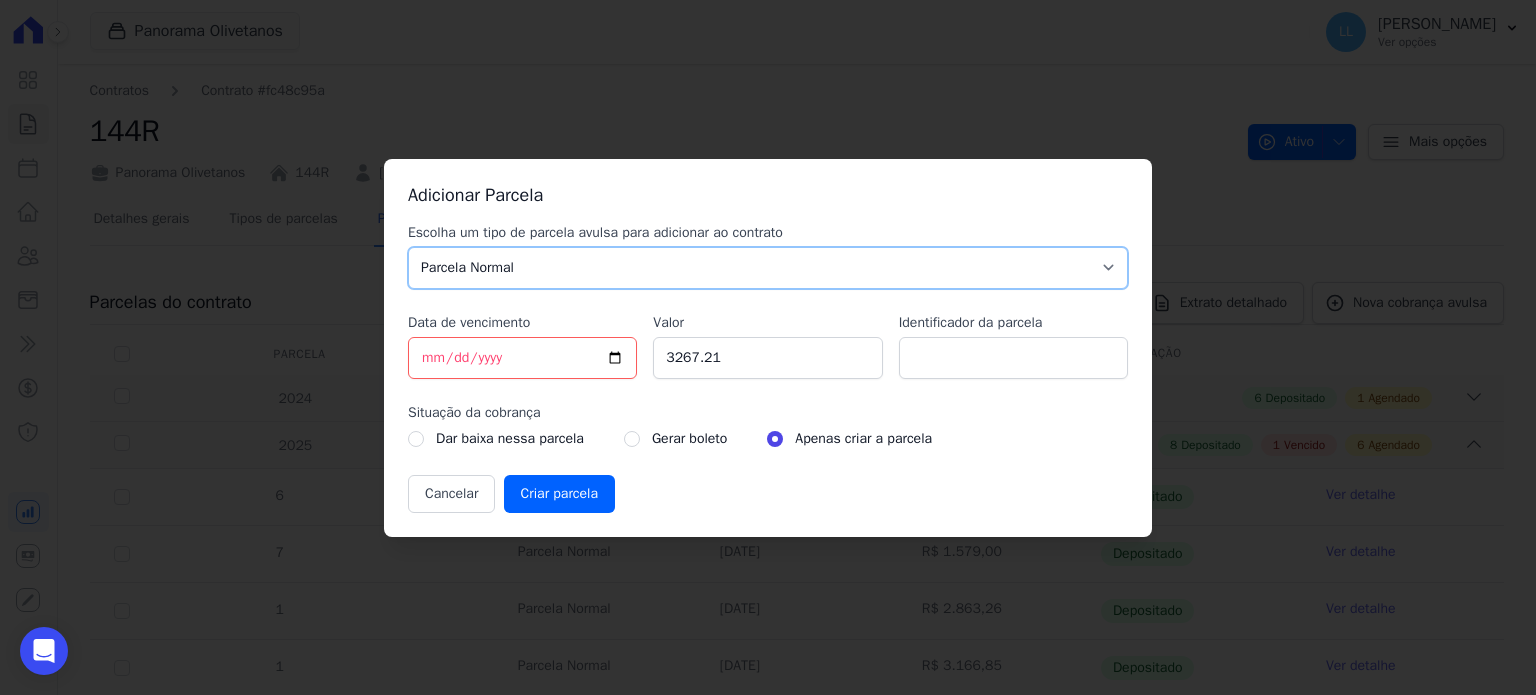 click on "Parcela Normal
Sinal
Caução
Intercalada
Chaves
Pré Chaves
Pós Chaves
Taxas
Quitação
Outros
Parcela do Cliente
Acordo
Financiamento CEF
Comissão
Antecipação" at bounding box center [768, 268] 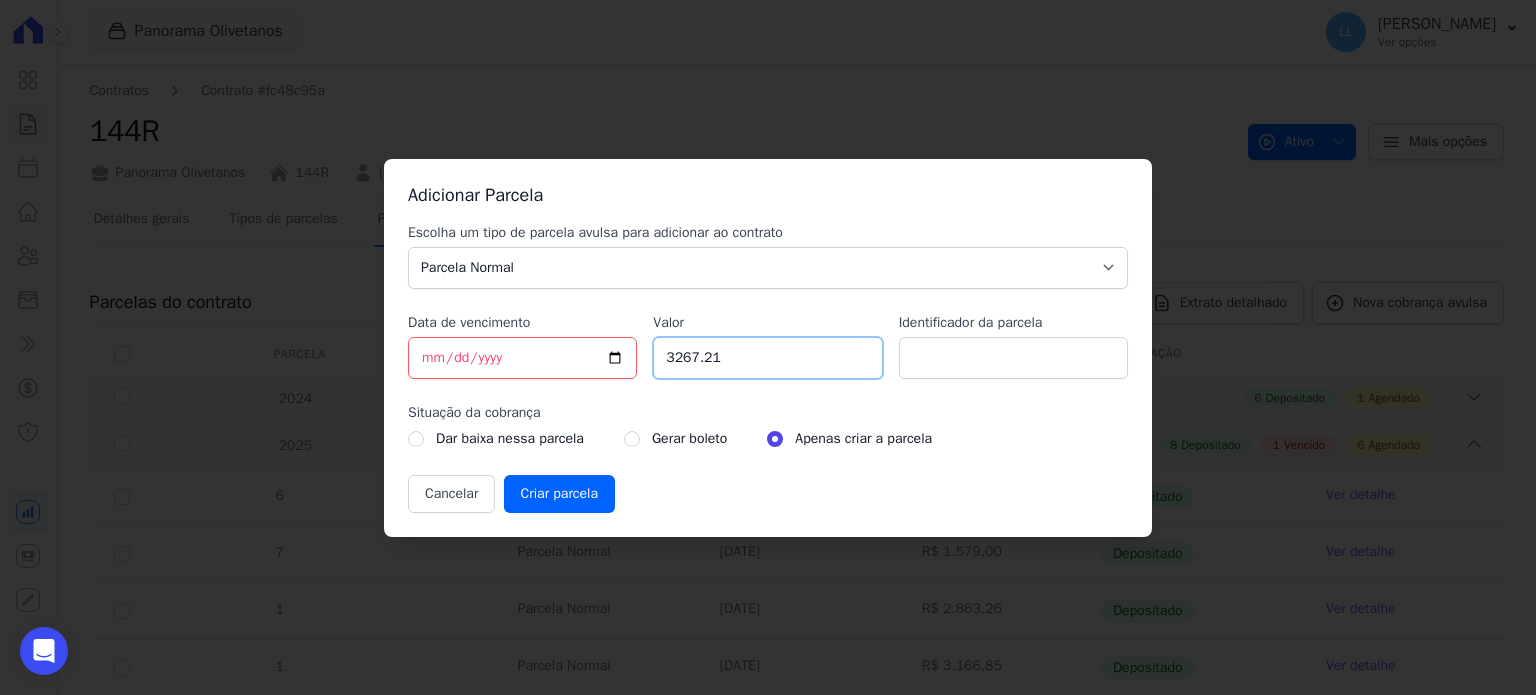 drag, startPoint x: 514, startPoint y: 371, endPoint x: 430, endPoint y: 369, distance: 84.0238 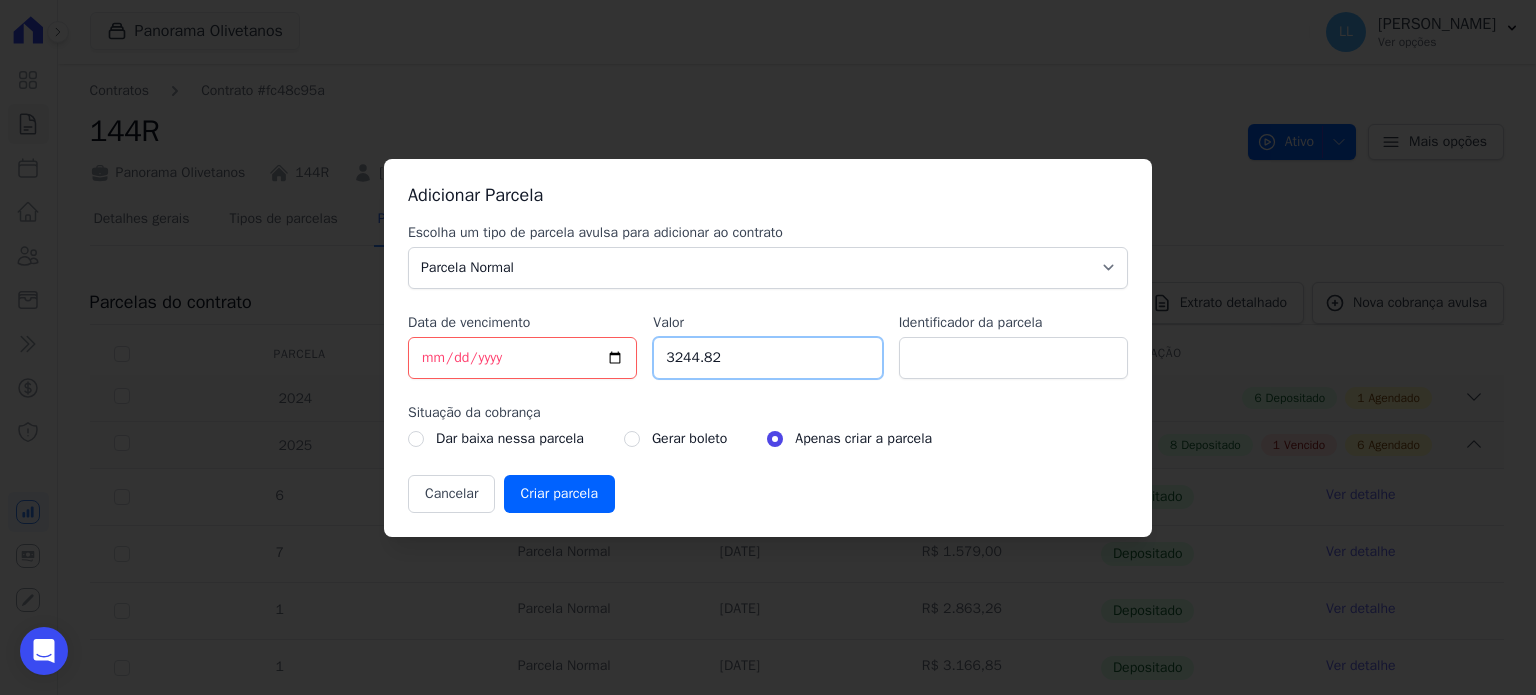 type on "3244.82" 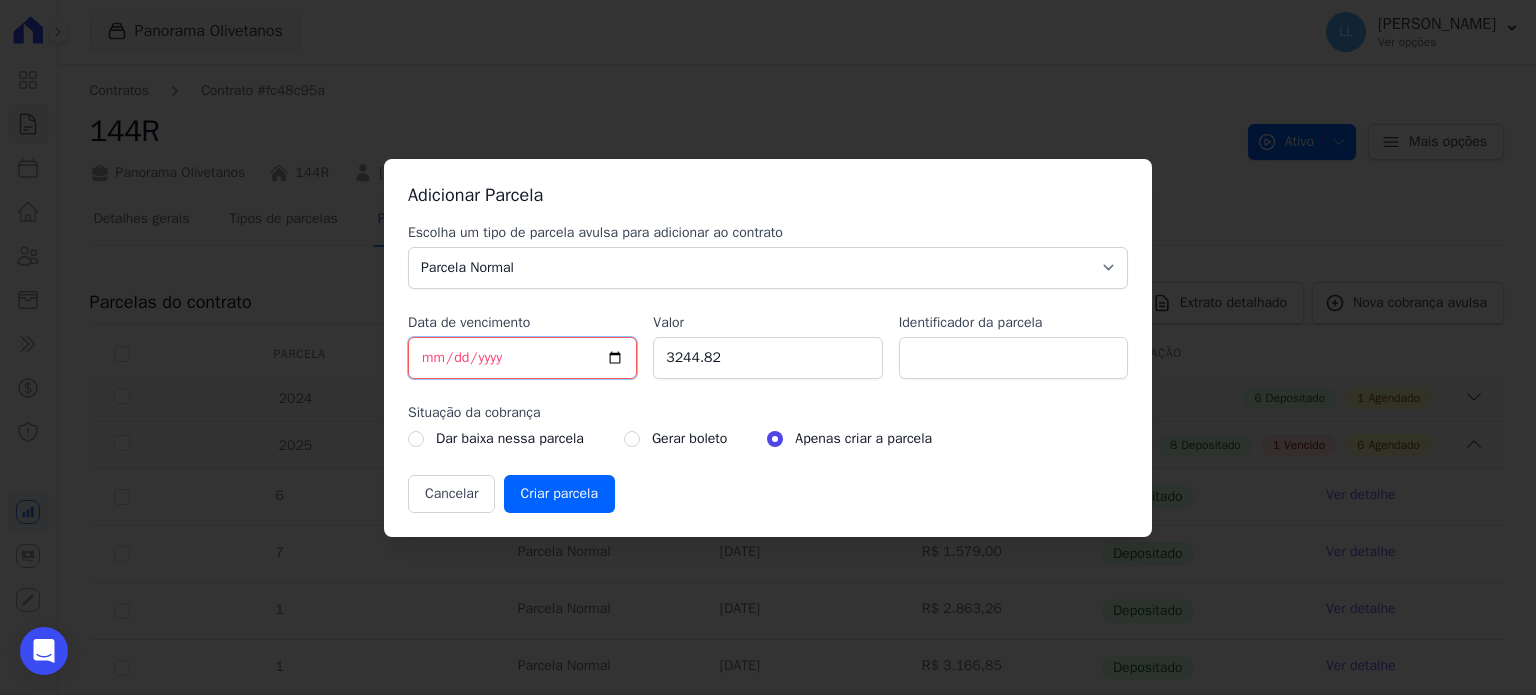 click on "[DATE]" at bounding box center [522, 358] 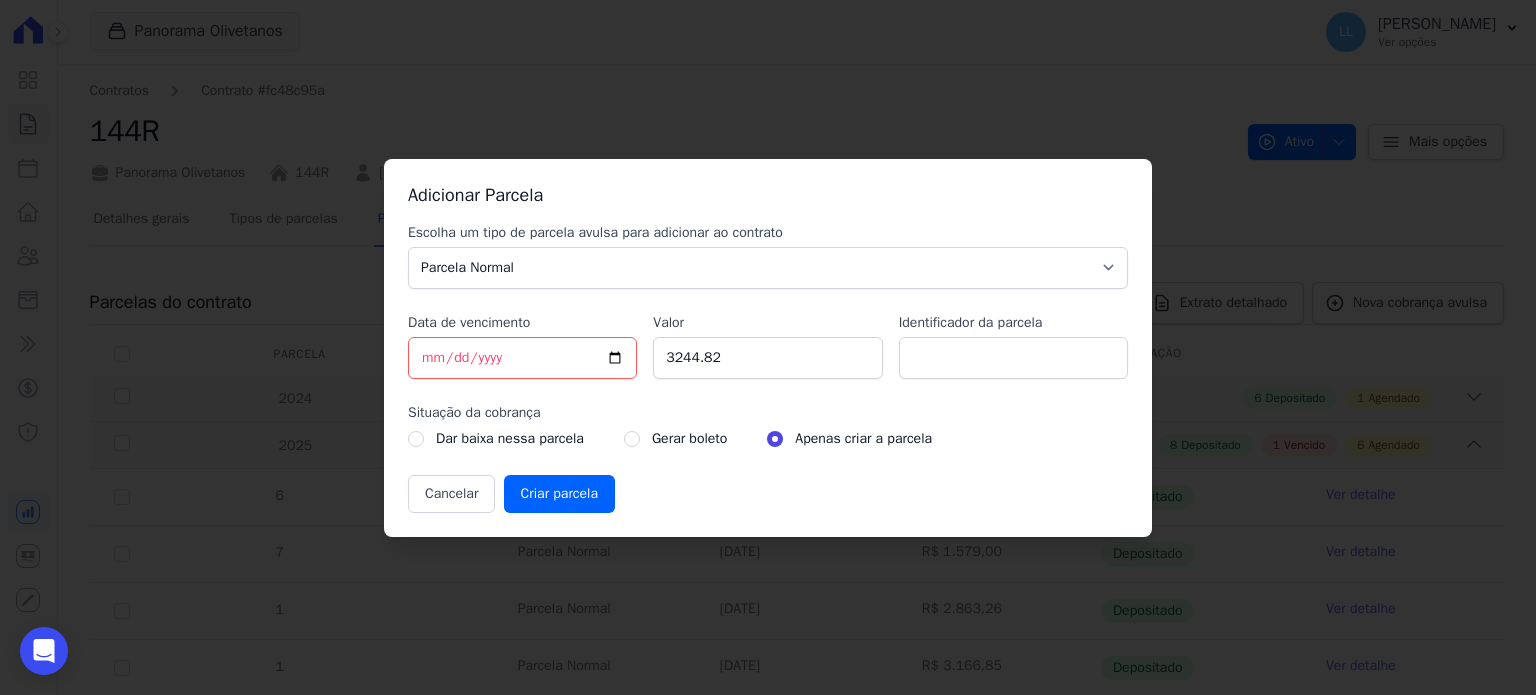 click on "Gerar boleto" at bounding box center (689, 439) 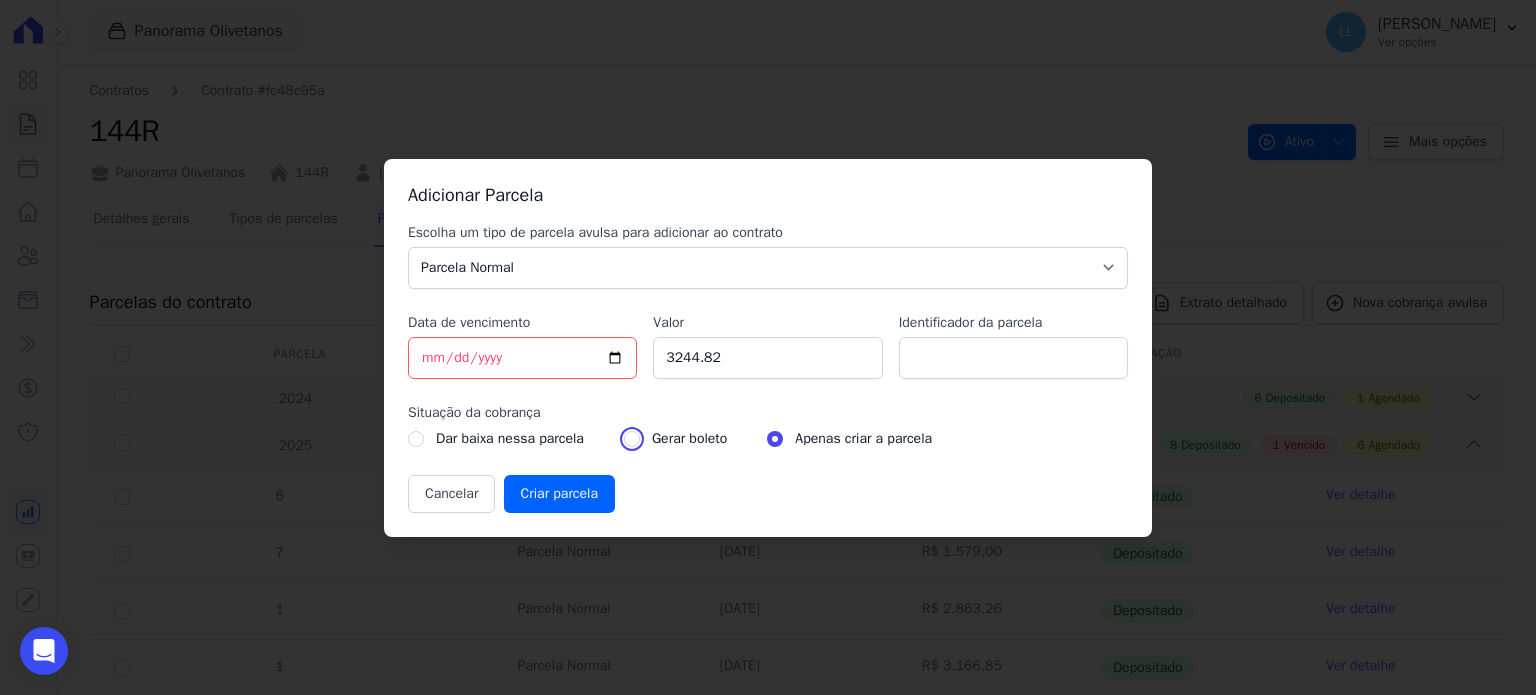click at bounding box center (632, 439) 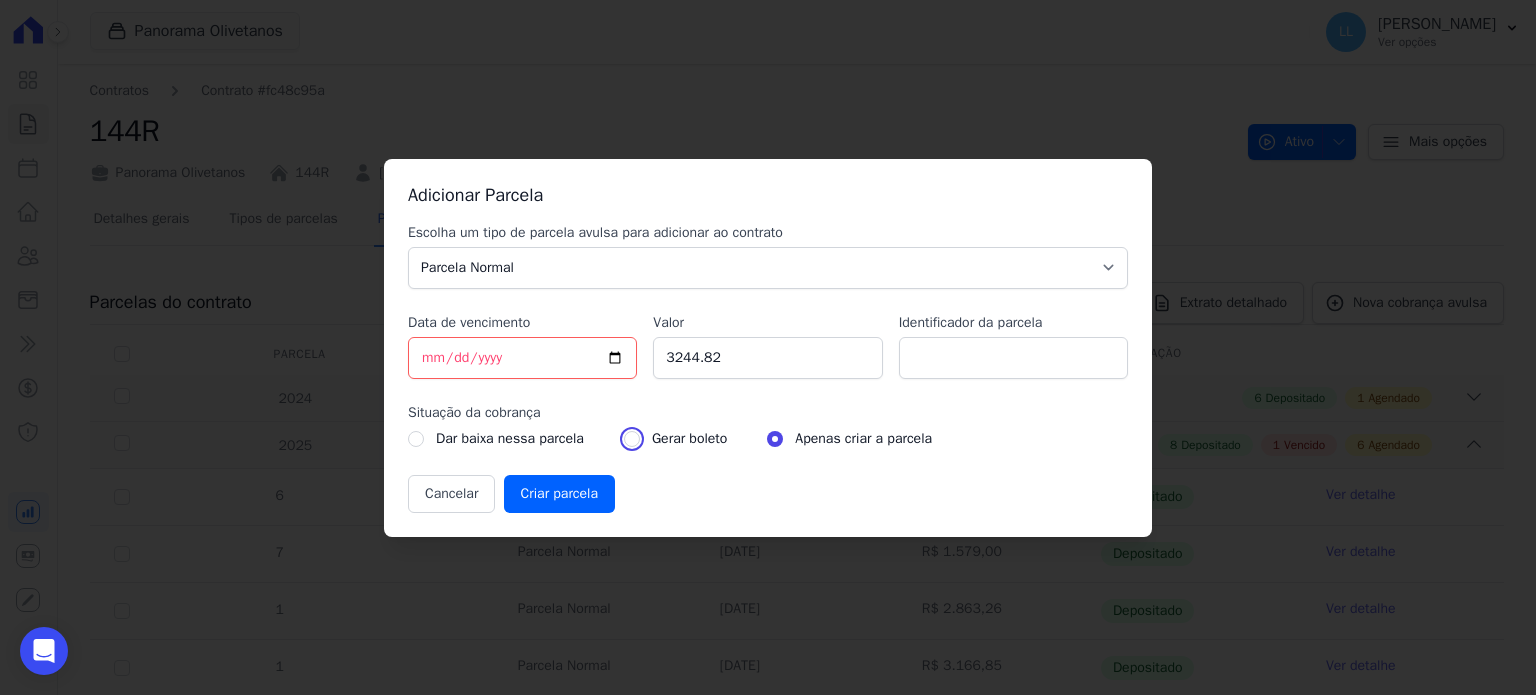 radio on "true" 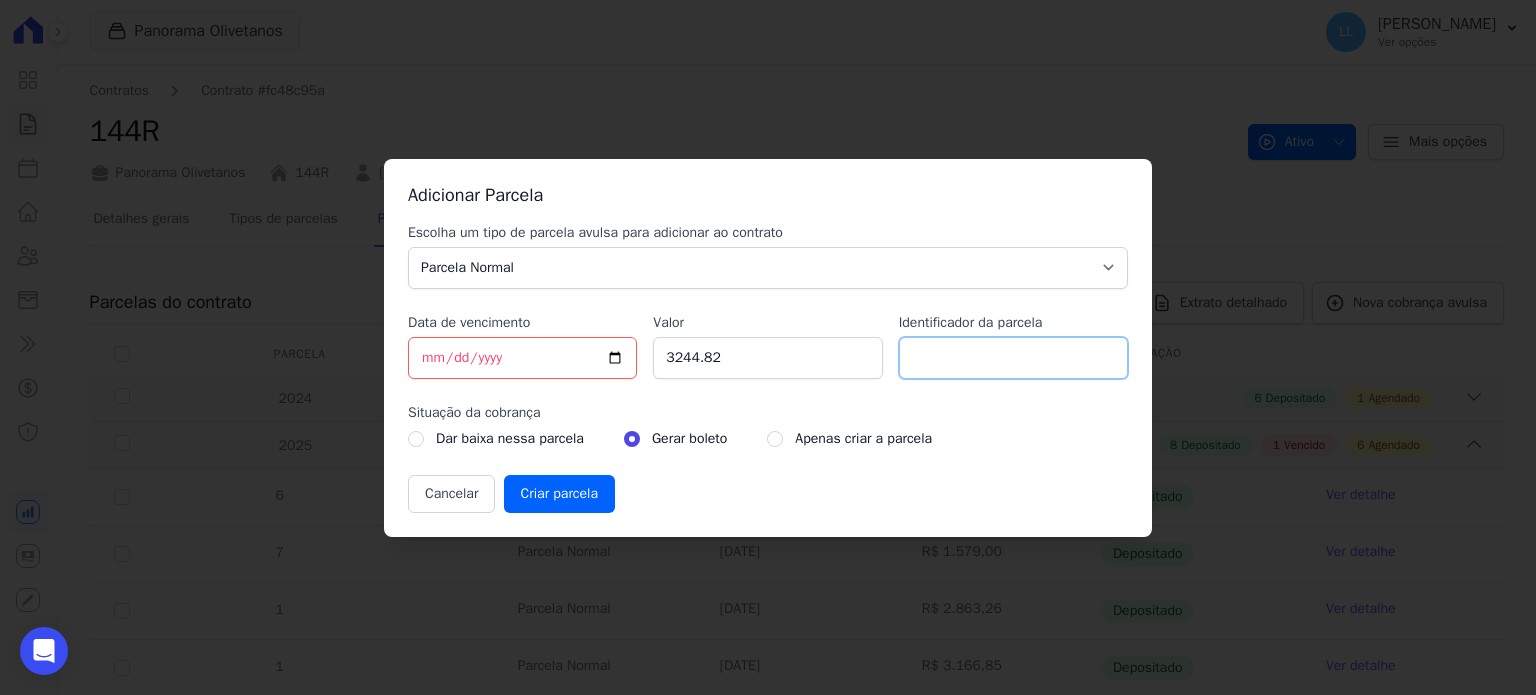 drag, startPoint x: 956, startPoint y: 361, endPoint x: 959, endPoint y: 340, distance: 21.213203 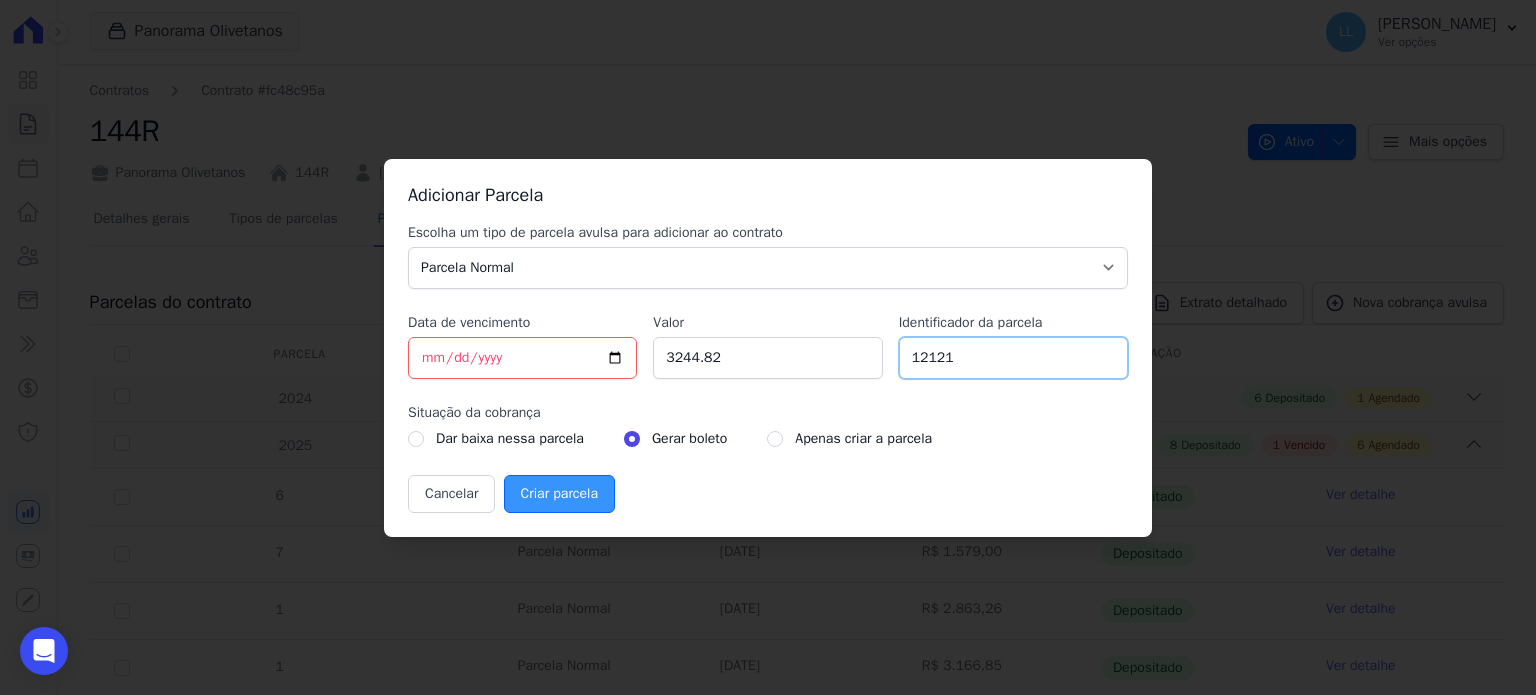 type on "12121" 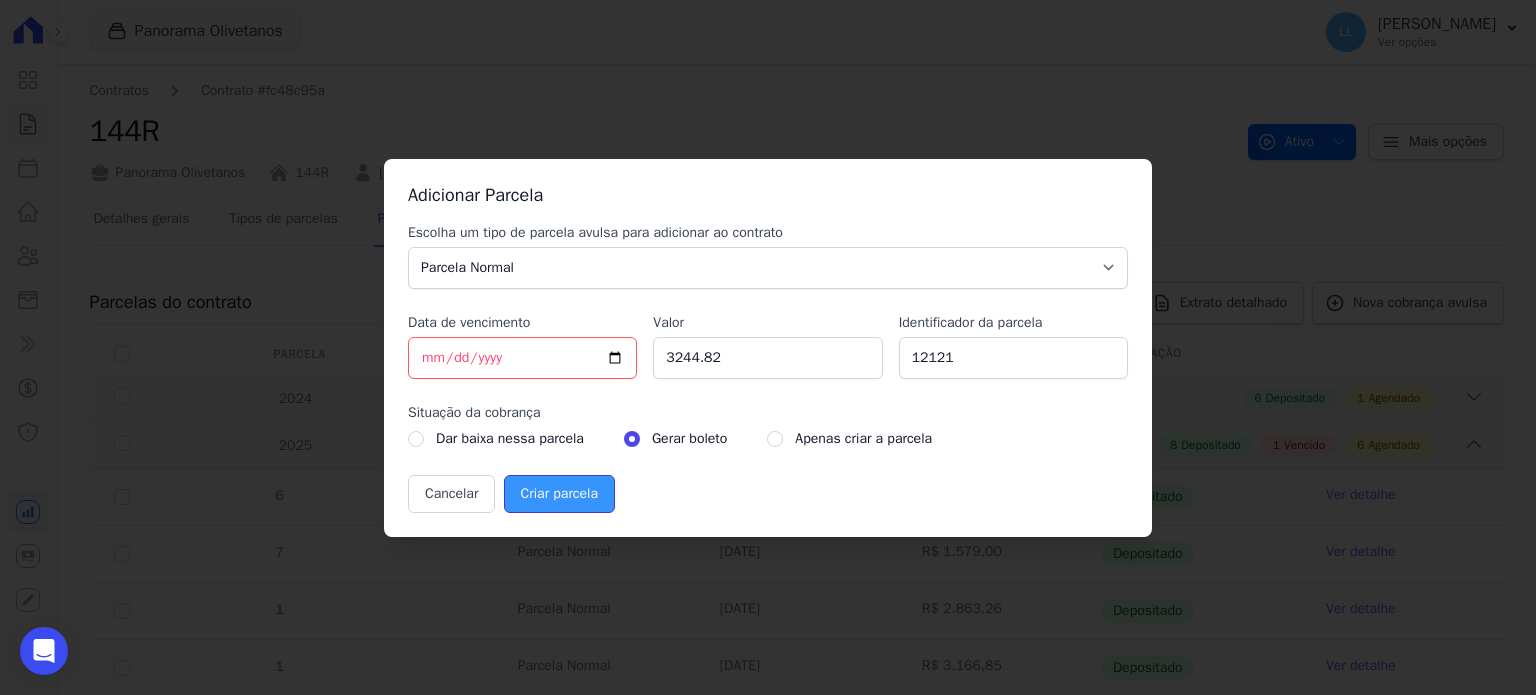 click on "Criar parcela" at bounding box center (559, 494) 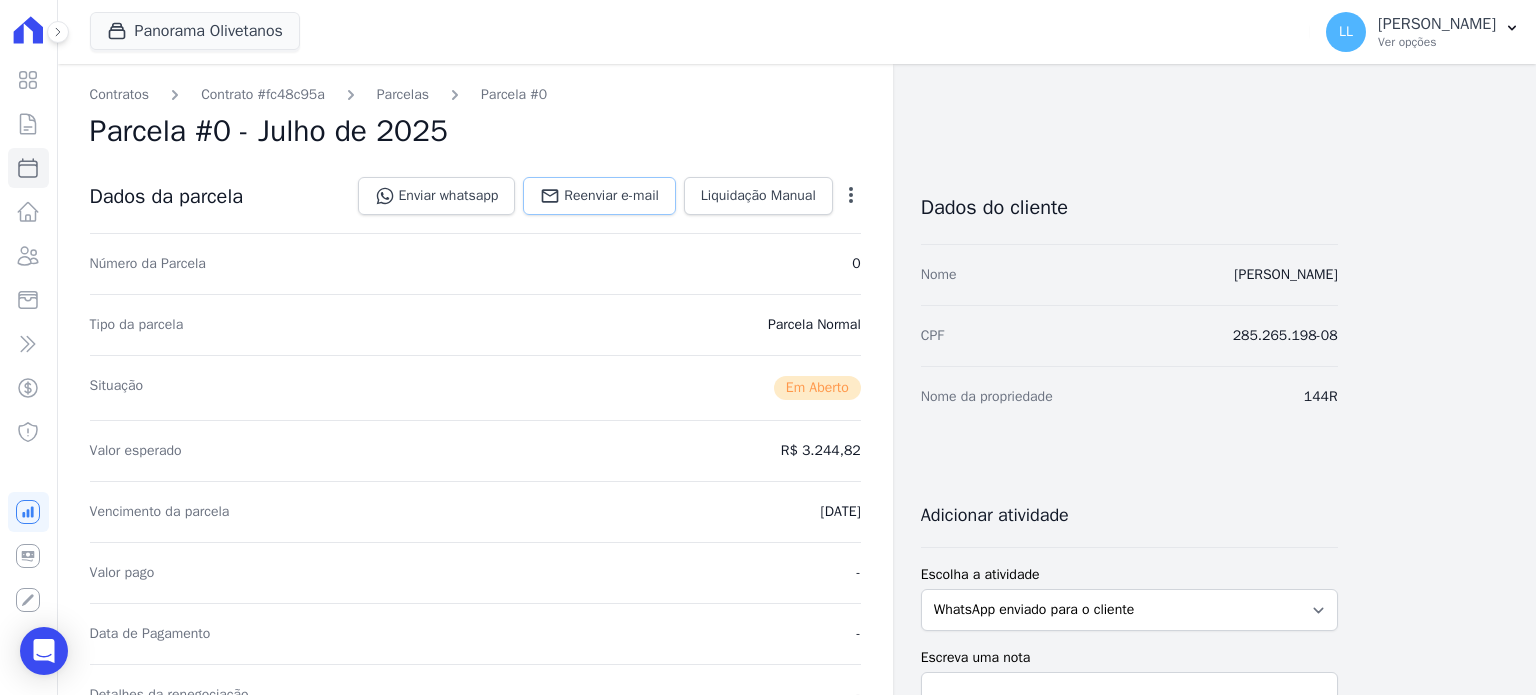click on "Reenviar e-mail" at bounding box center [611, 196] 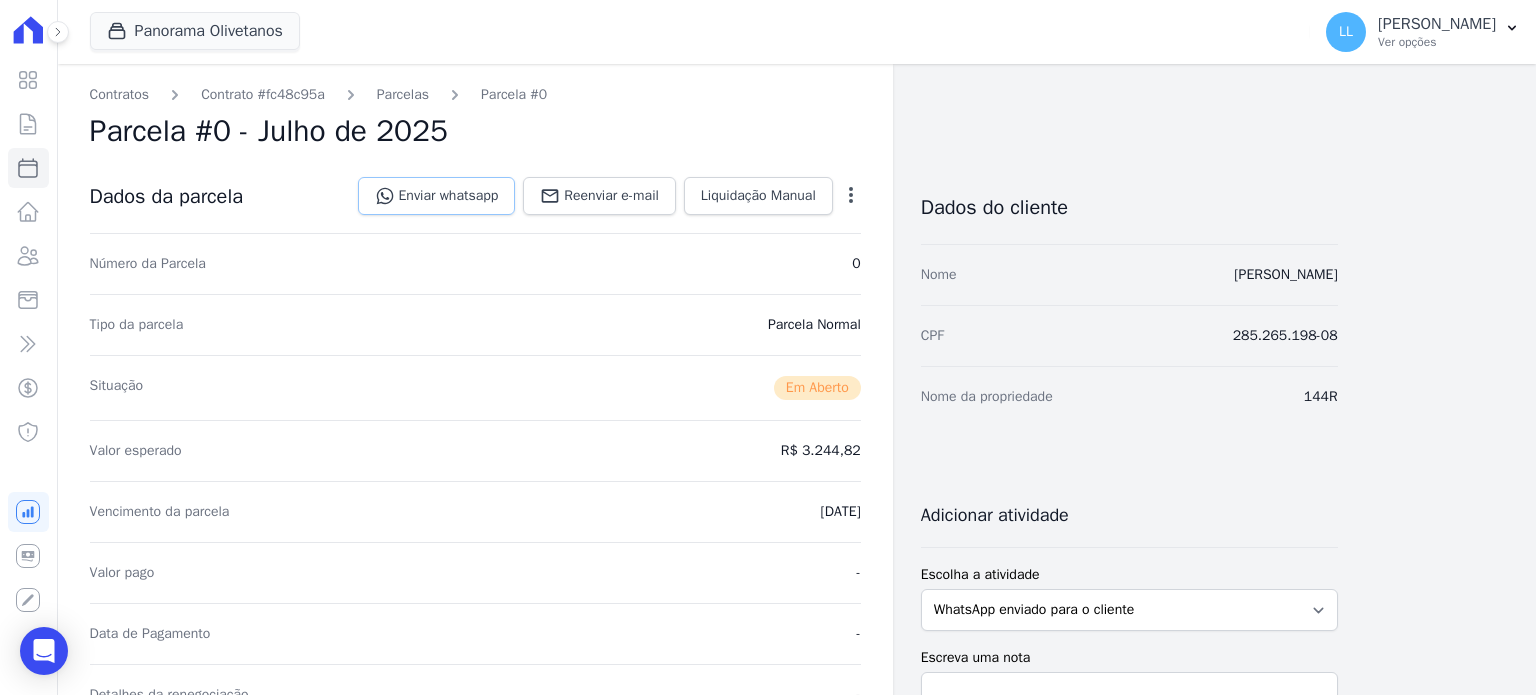 click on "Enviar whatsapp" at bounding box center [437, 196] 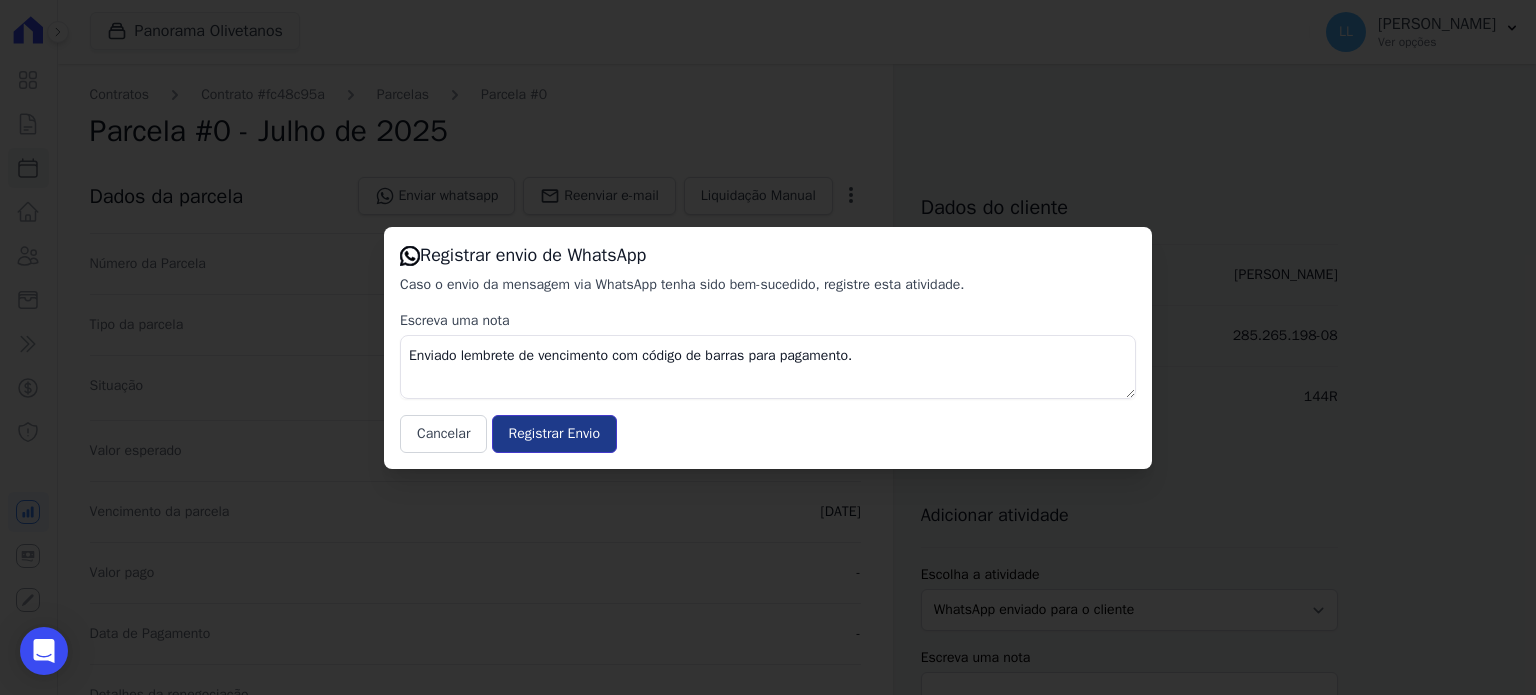 click on "Registrar Envio" at bounding box center [554, 434] 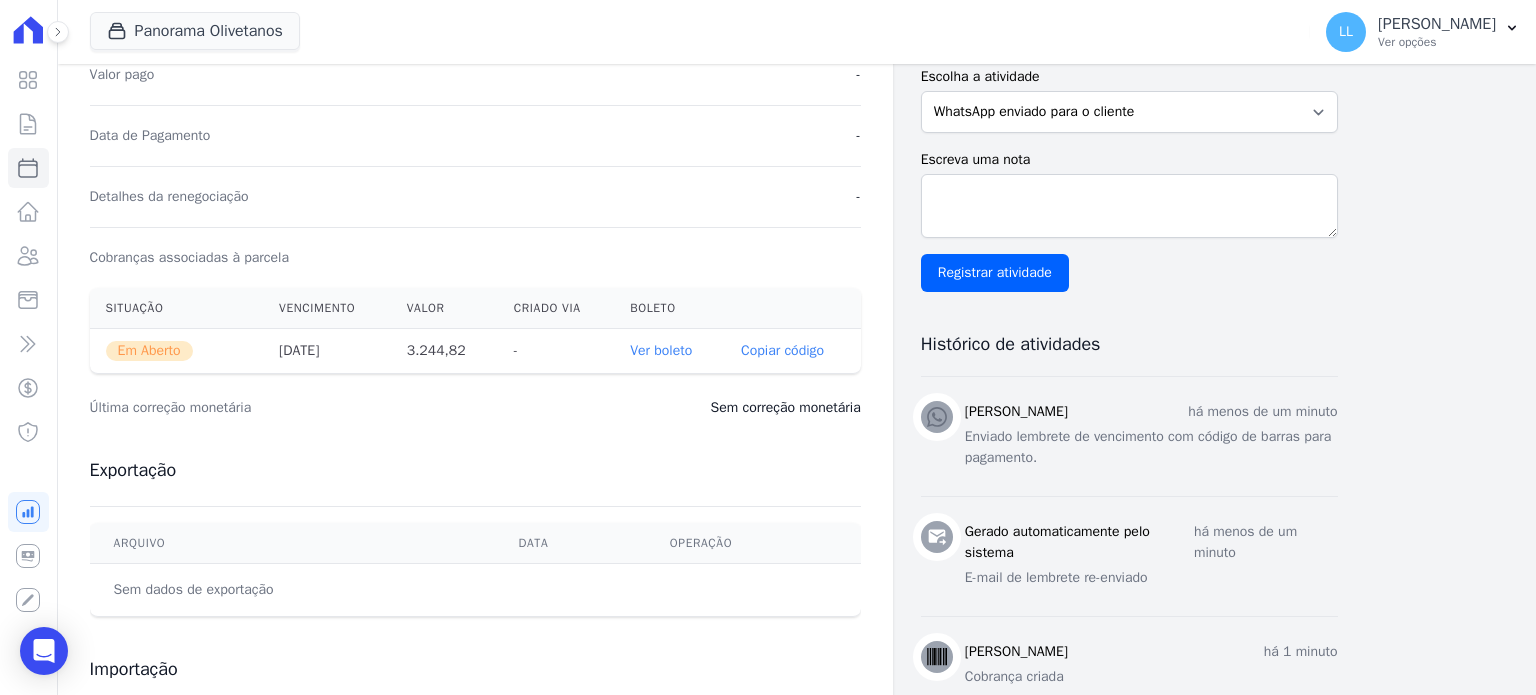 scroll, scrollTop: 600, scrollLeft: 0, axis: vertical 